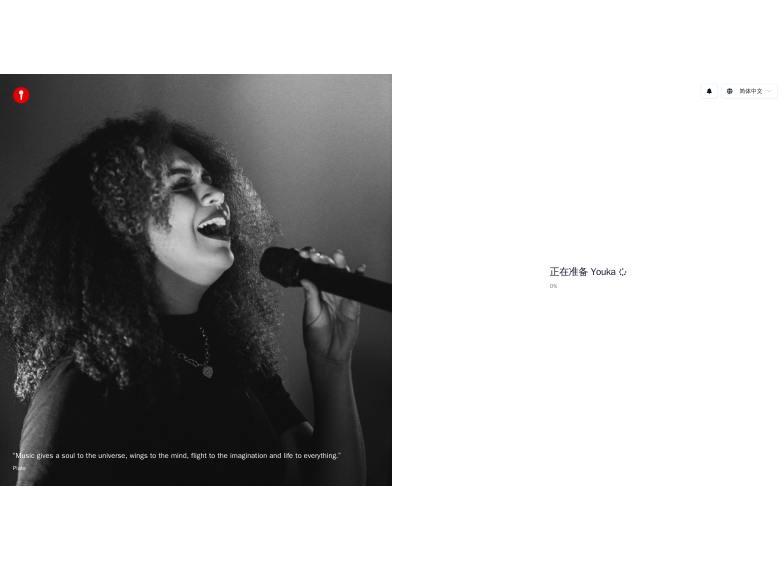 scroll, scrollTop: 0, scrollLeft: 0, axis: both 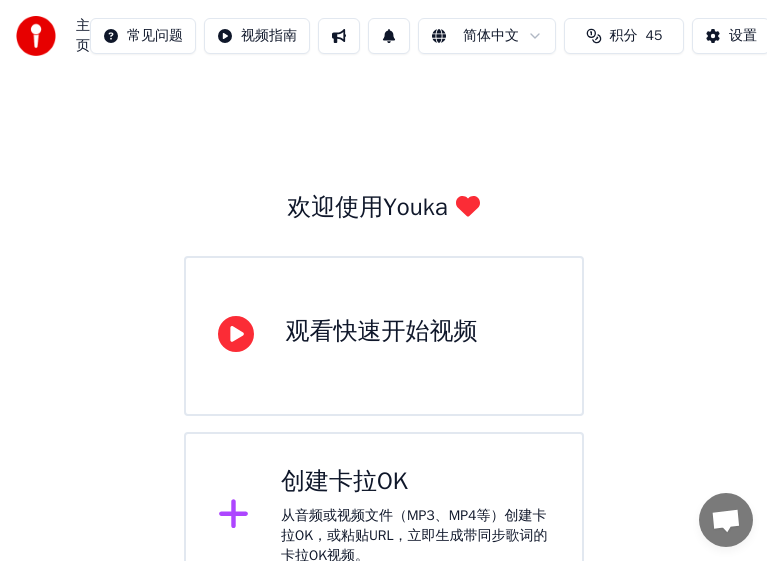 click at bounding box center [242, 516] 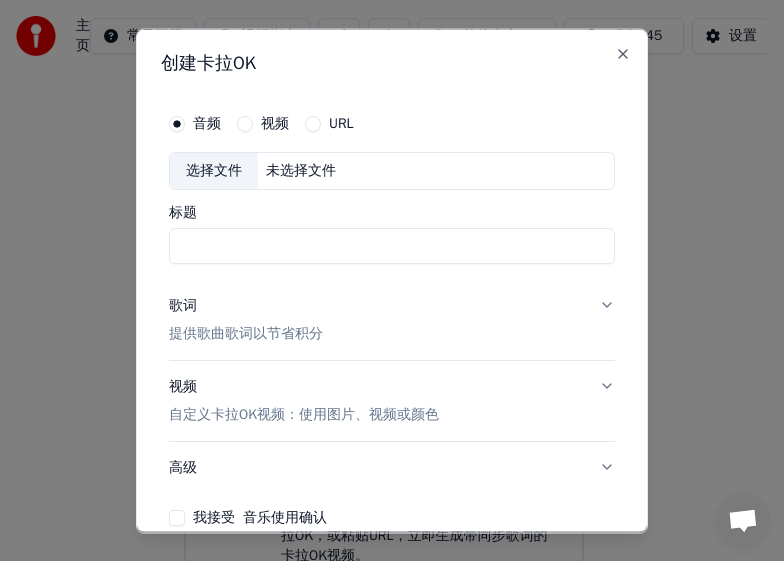 click on "URL" at bounding box center (341, 123) 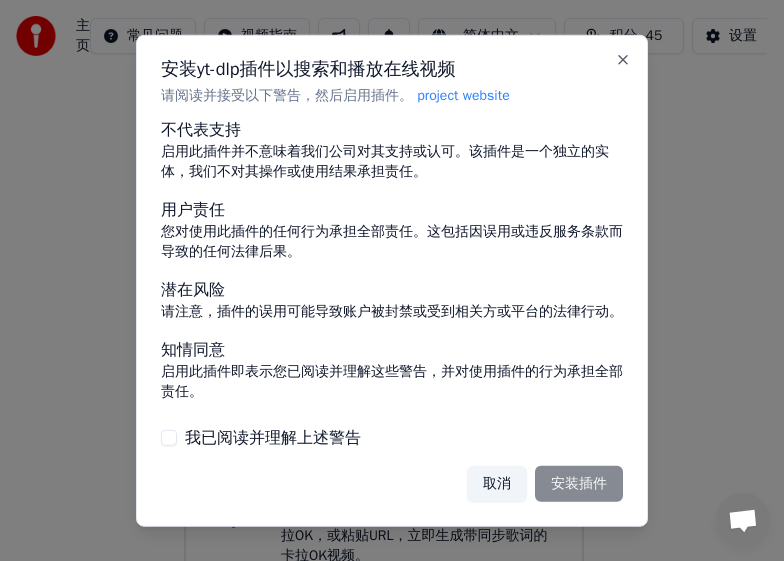 scroll, scrollTop: 203, scrollLeft: 0, axis: vertical 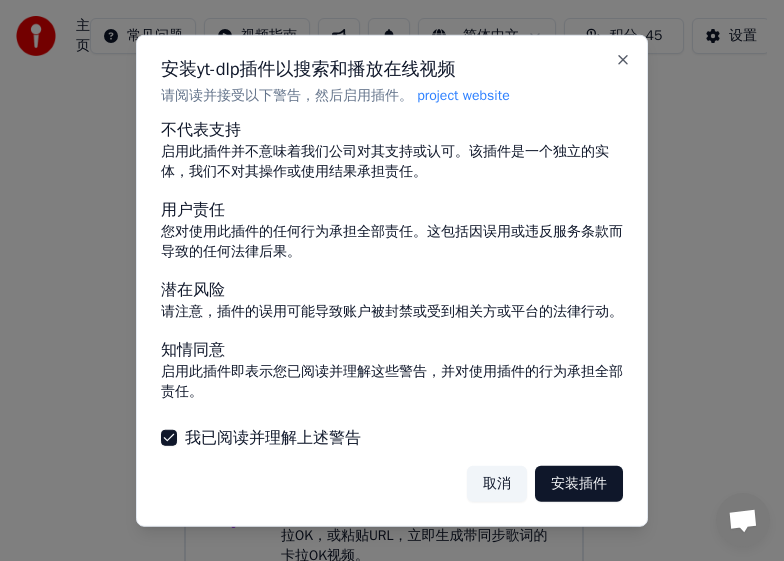 click on "安装插件" at bounding box center [579, 484] 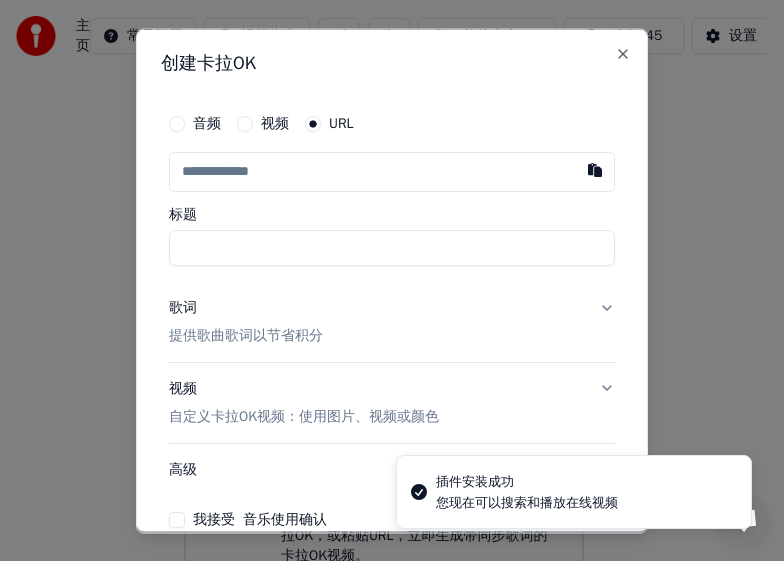 click at bounding box center [392, 171] 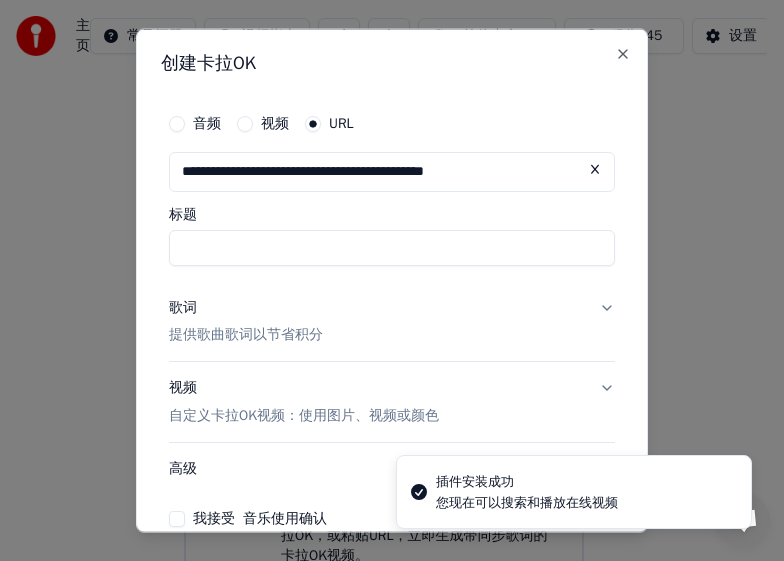 type on "**********" 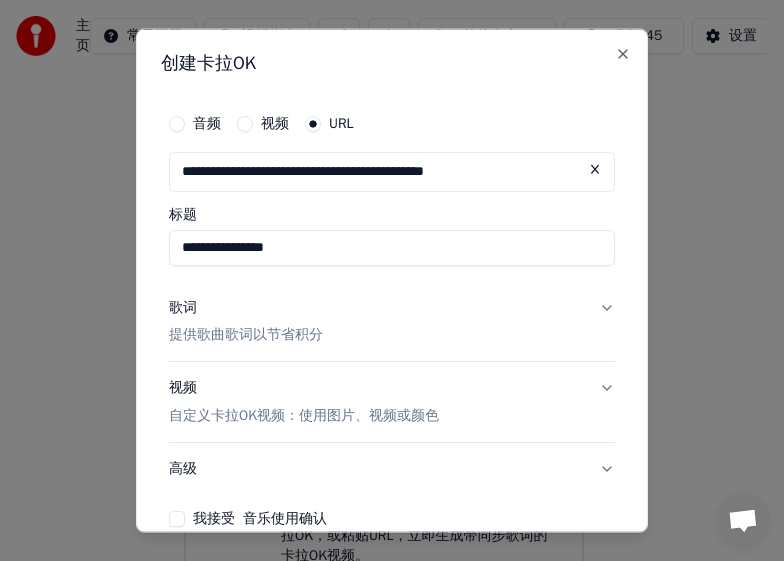 type on "**********" 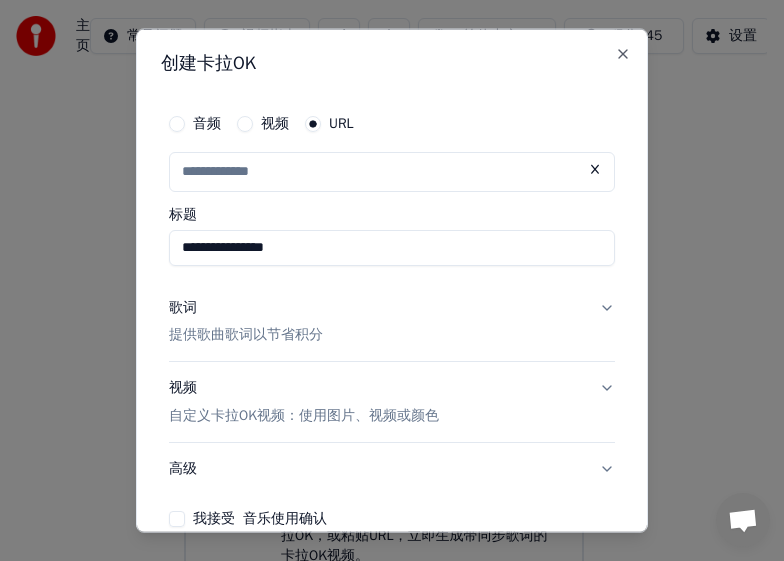 click at bounding box center [392, 171] 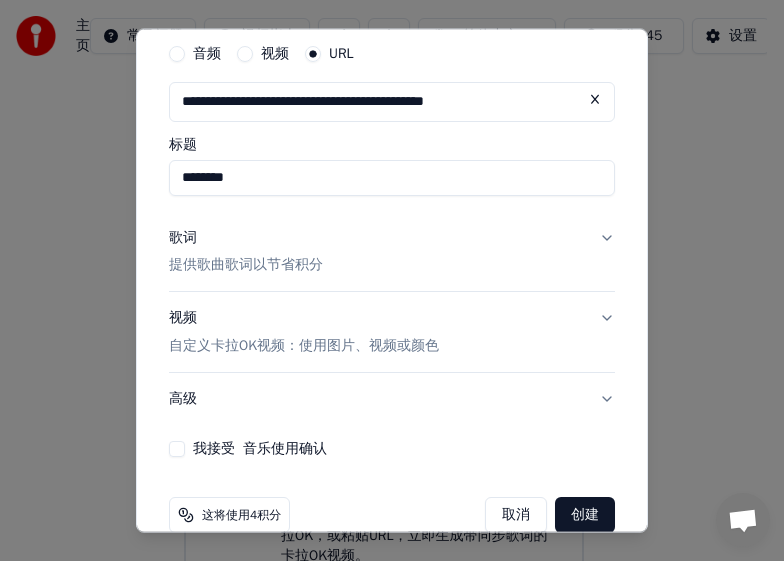scroll, scrollTop: 100, scrollLeft: 0, axis: vertical 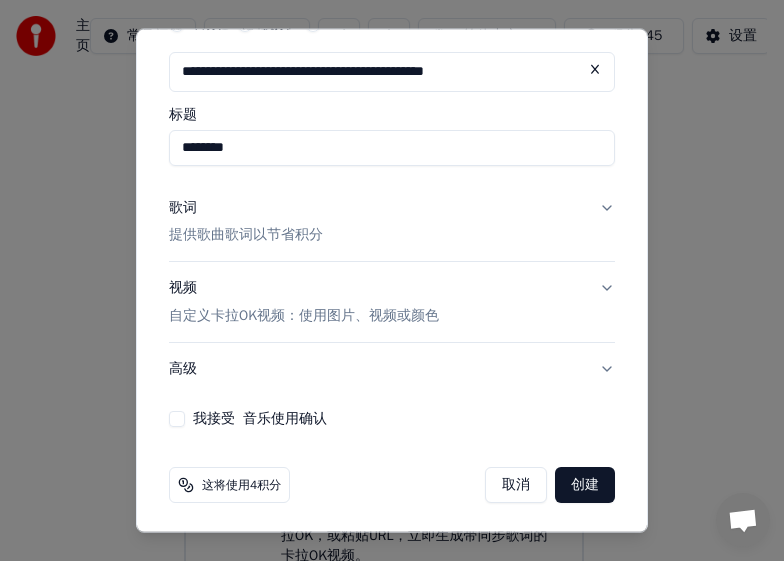 type on "********" 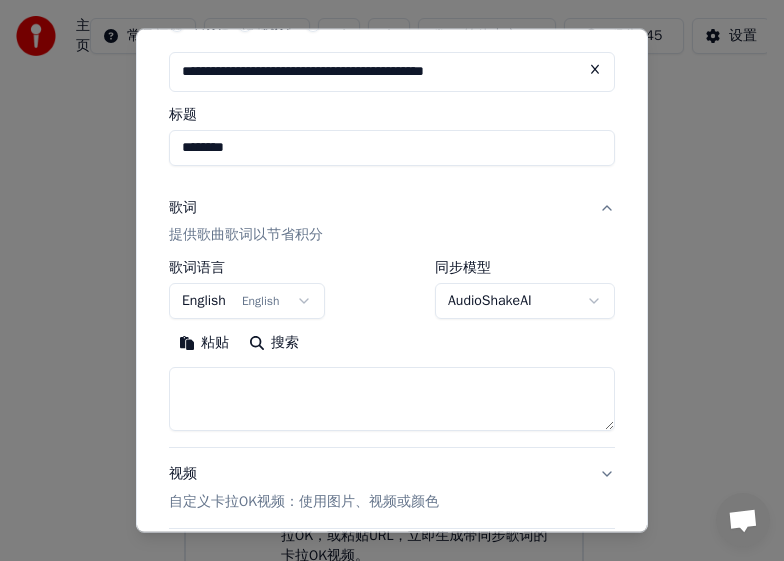 click on "**********" at bounding box center (383, 300) 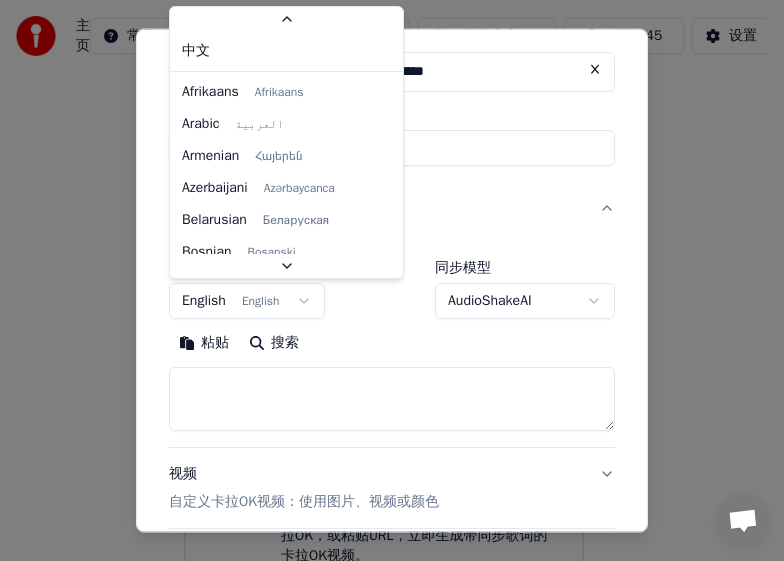 scroll, scrollTop: 110, scrollLeft: 0, axis: vertical 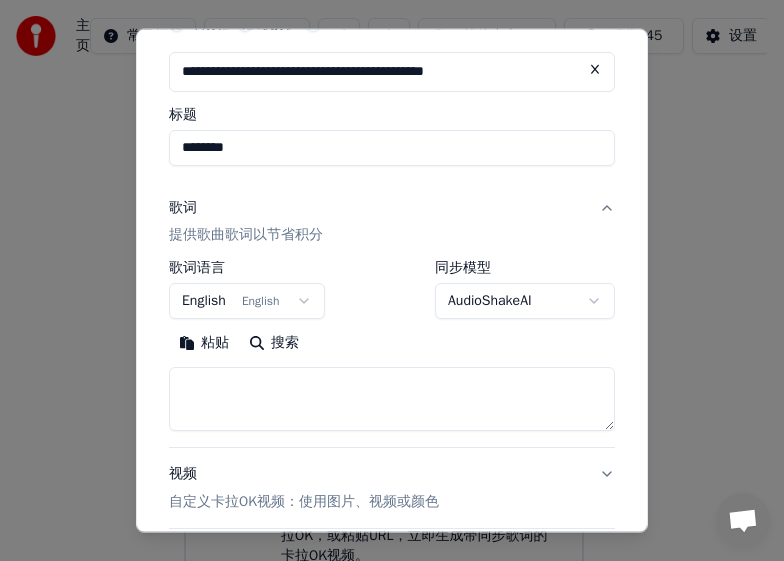 click on "**********" at bounding box center (383, 300) 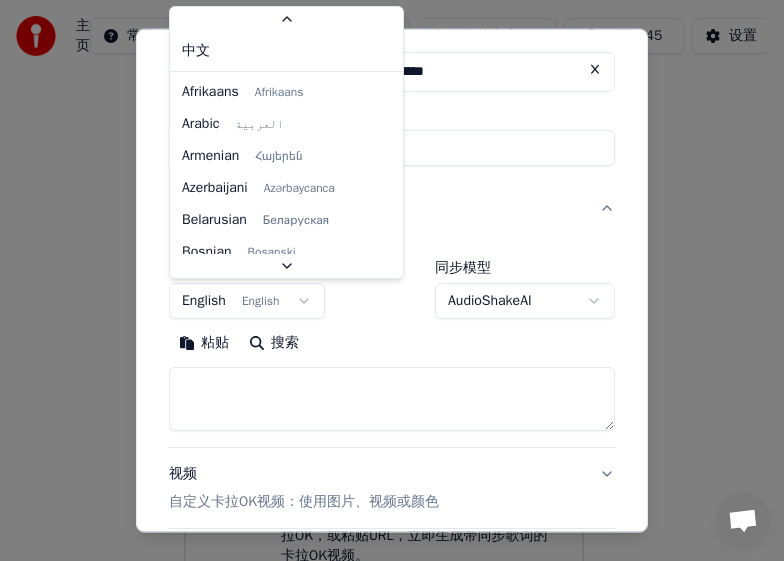scroll, scrollTop: 110, scrollLeft: 0, axis: vertical 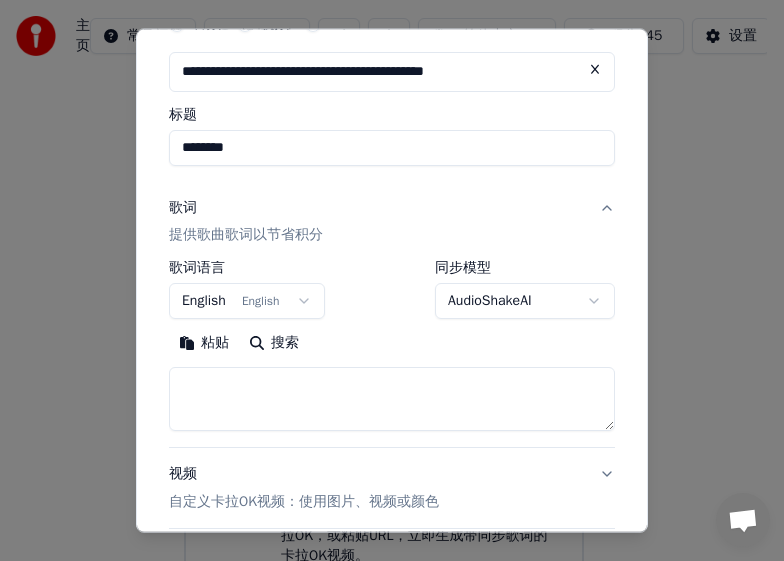 click on "**********" at bounding box center [383, 300] 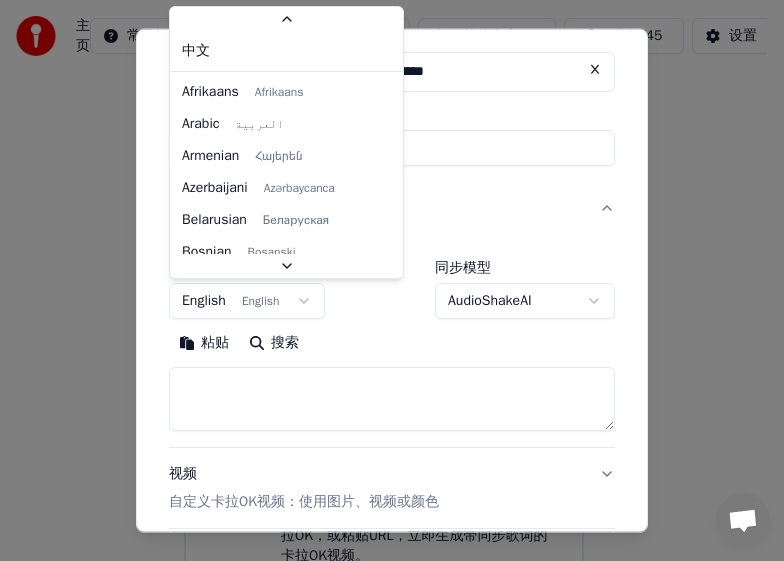 scroll, scrollTop: 110, scrollLeft: 0, axis: vertical 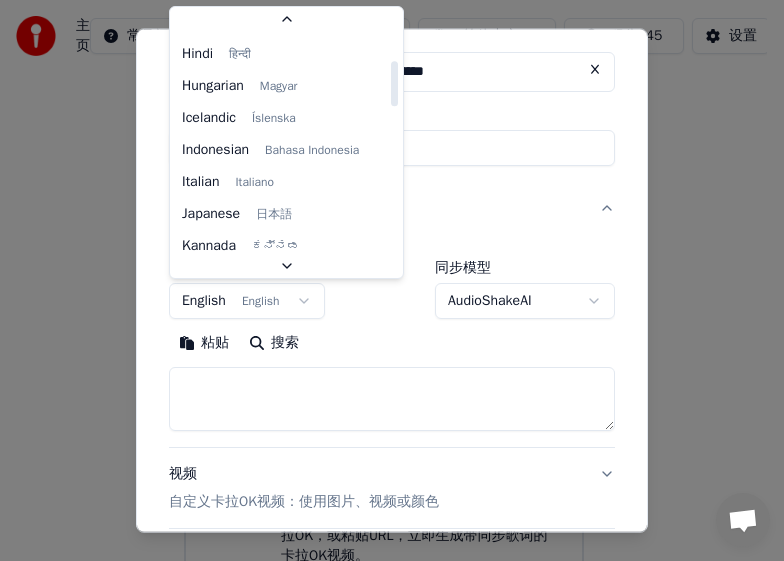 select on "**" 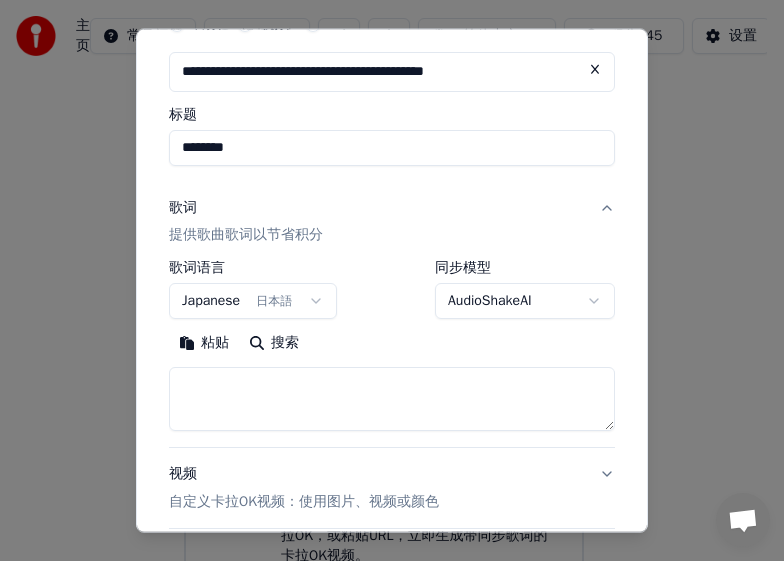 click at bounding box center [392, 399] 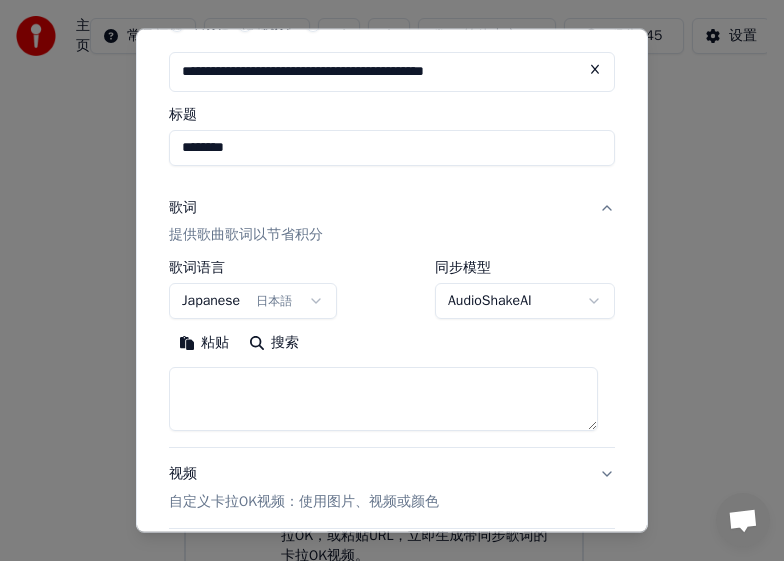 scroll, scrollTop: 0, scrollLeft: 0, axis: both 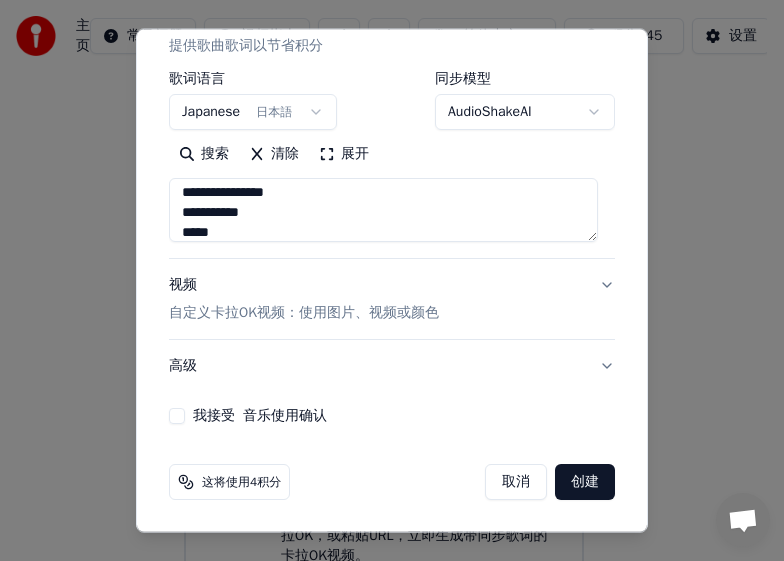 type on "**********" 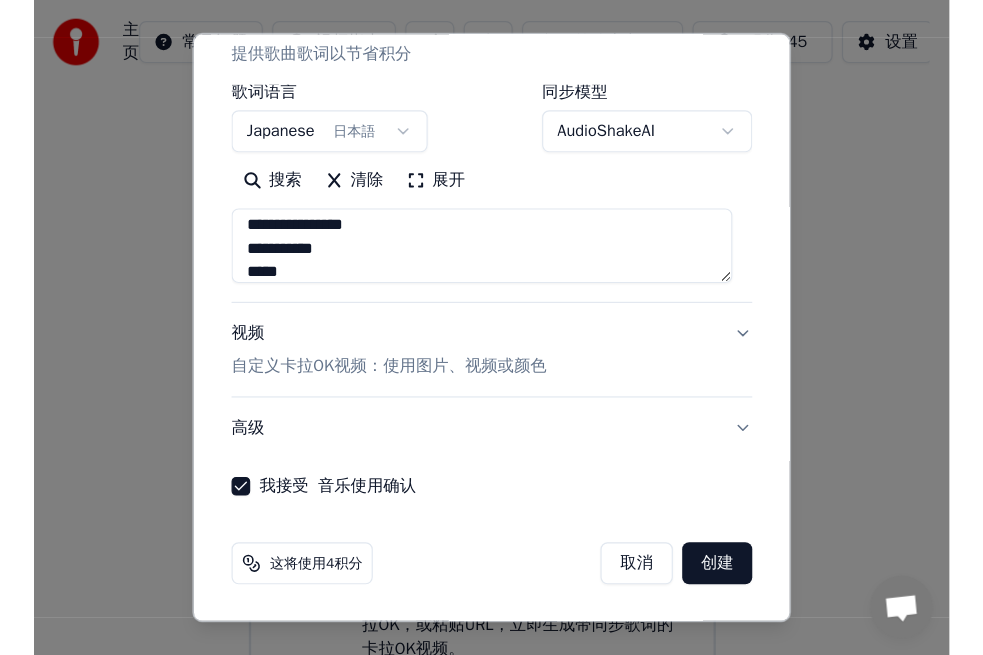 scroll, scrollTop: 289, scrollLeft: 0, axis: vertical 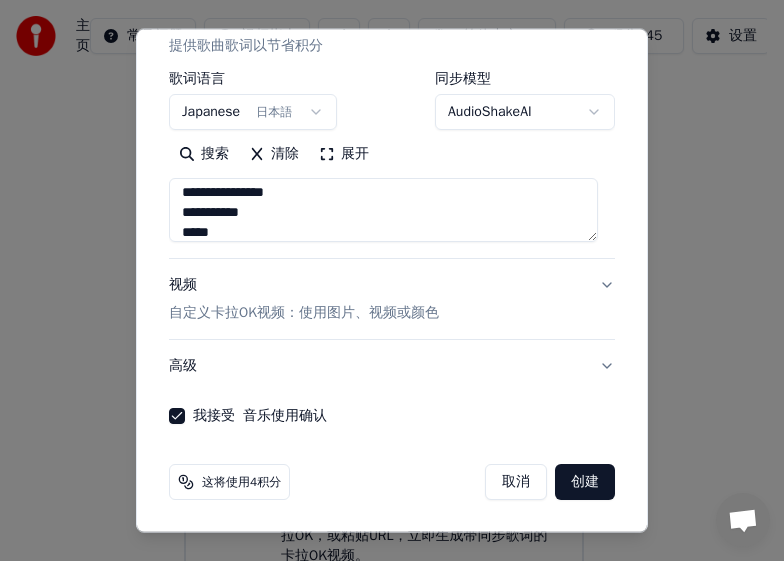 click on "创建" at bounding box center (585, 482) 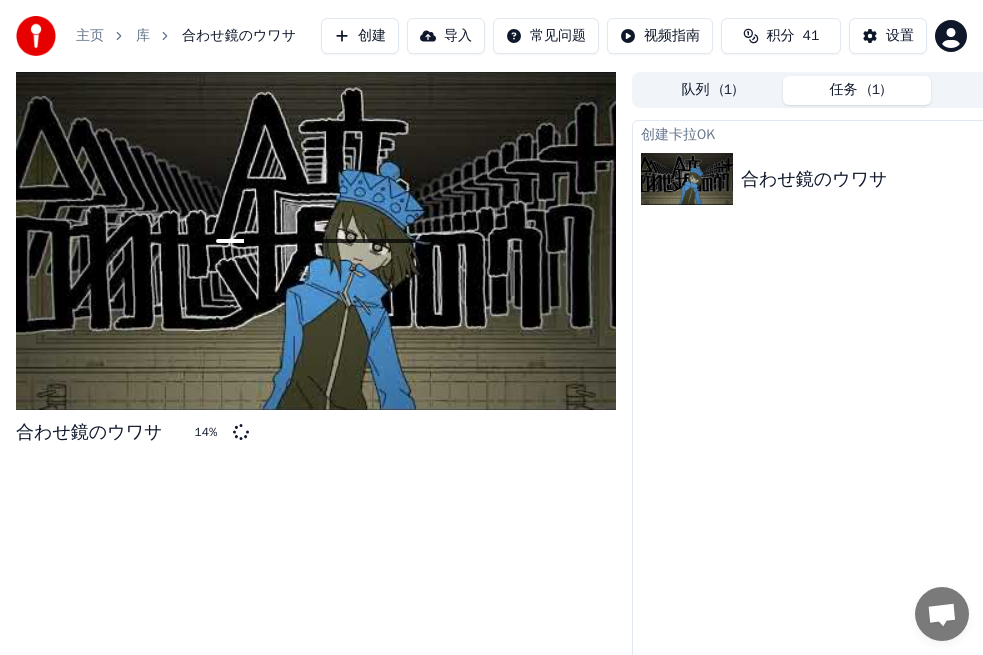 click on "创建卡拉OK 合わせ鏡のウワサ 14 %" at bounding box center [857, 398] 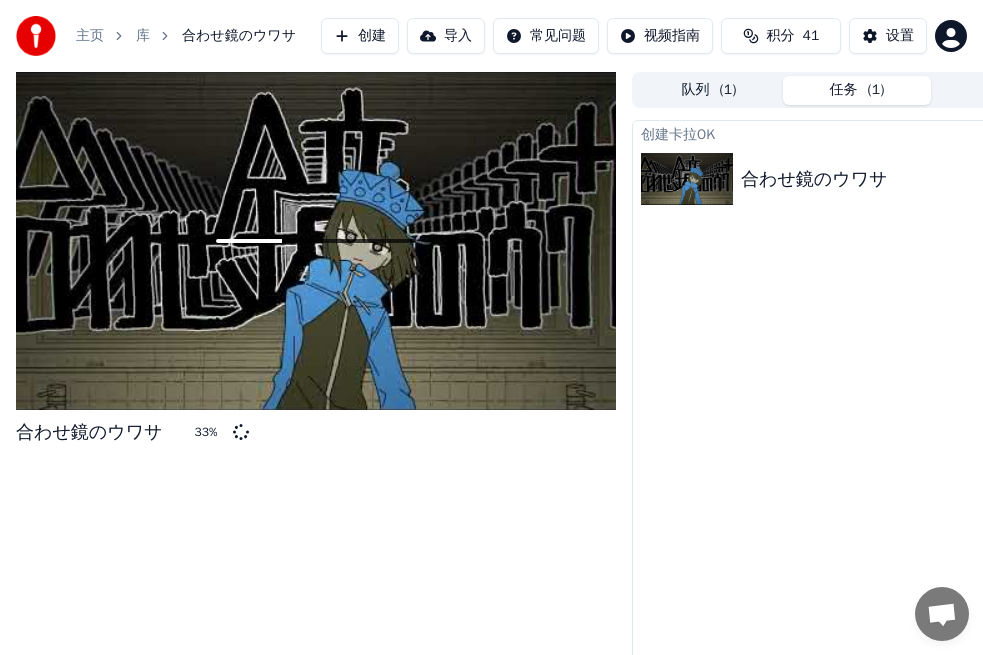 drag, startPoint x: 754, startPoint y: 363, endPoint x: 772, endPoint y: 359, distance: 18.439089 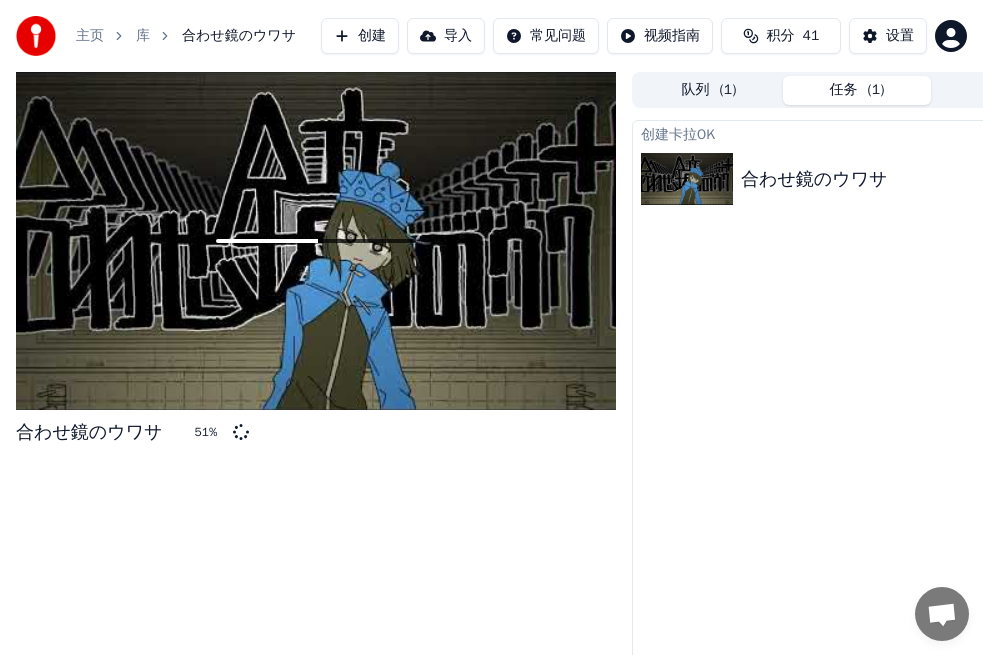 click on "创建卡拉OK 合わせ鏡のウワサ 51 %" at bounding box center [857, 398] 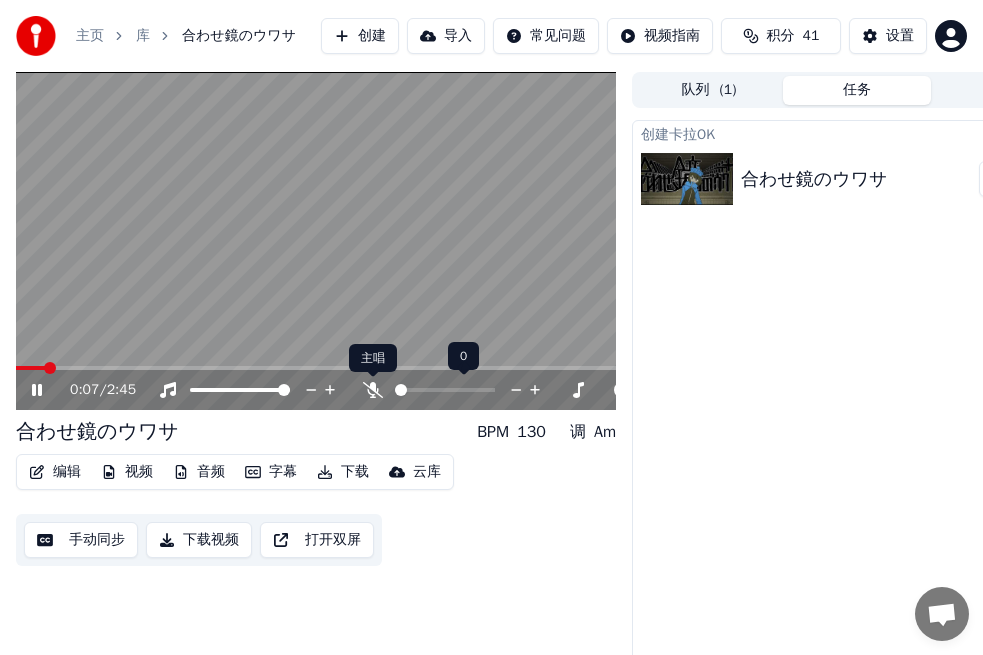 click 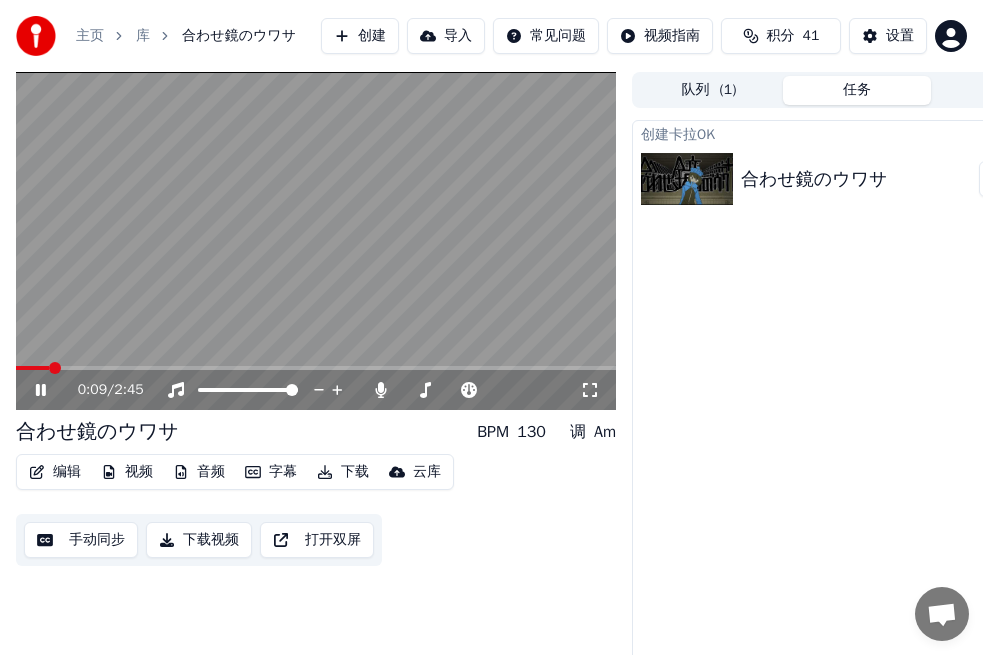 click 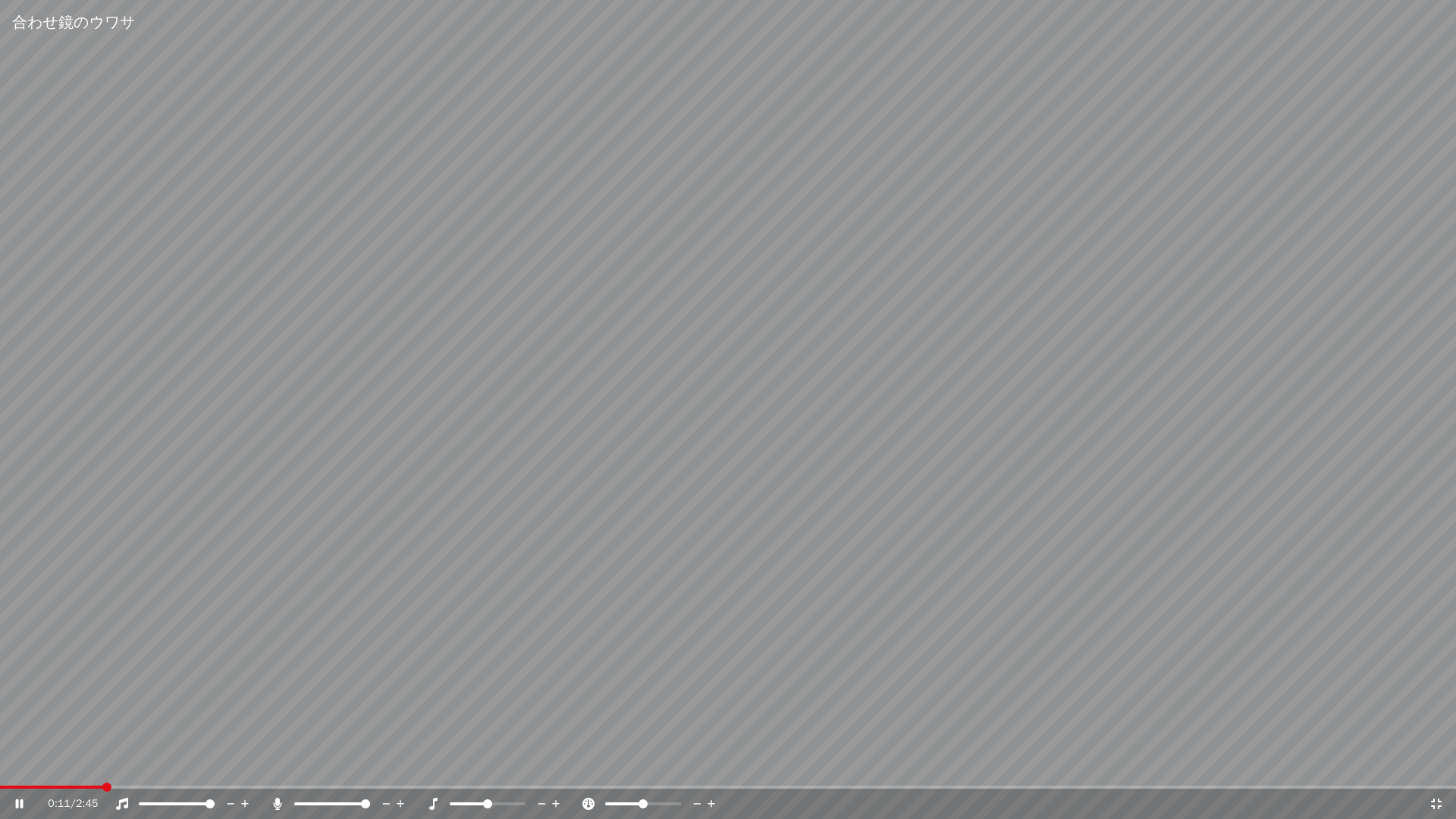 click on "0:11  /  2:45" at bounding box center (738, 804) 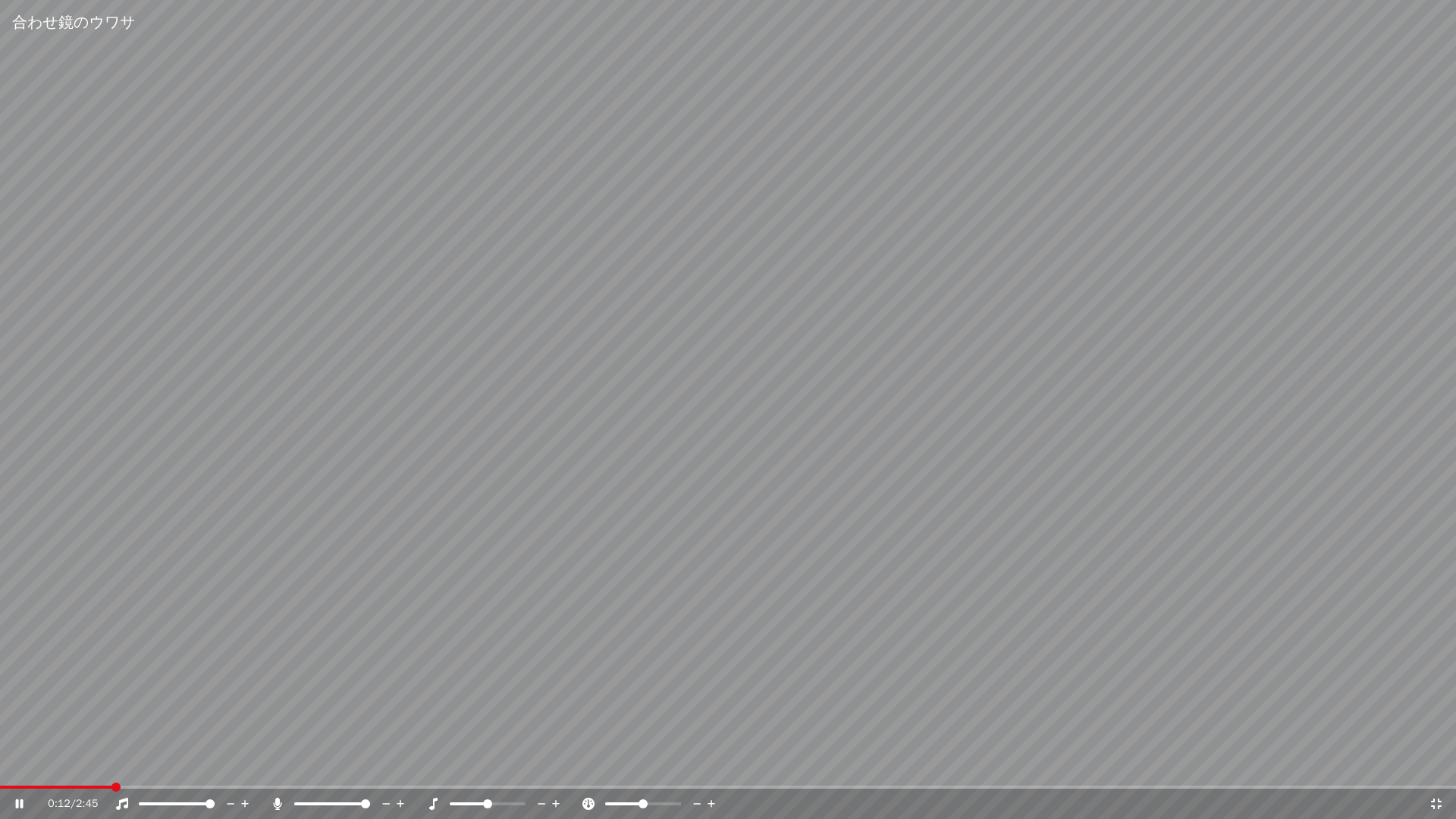 click 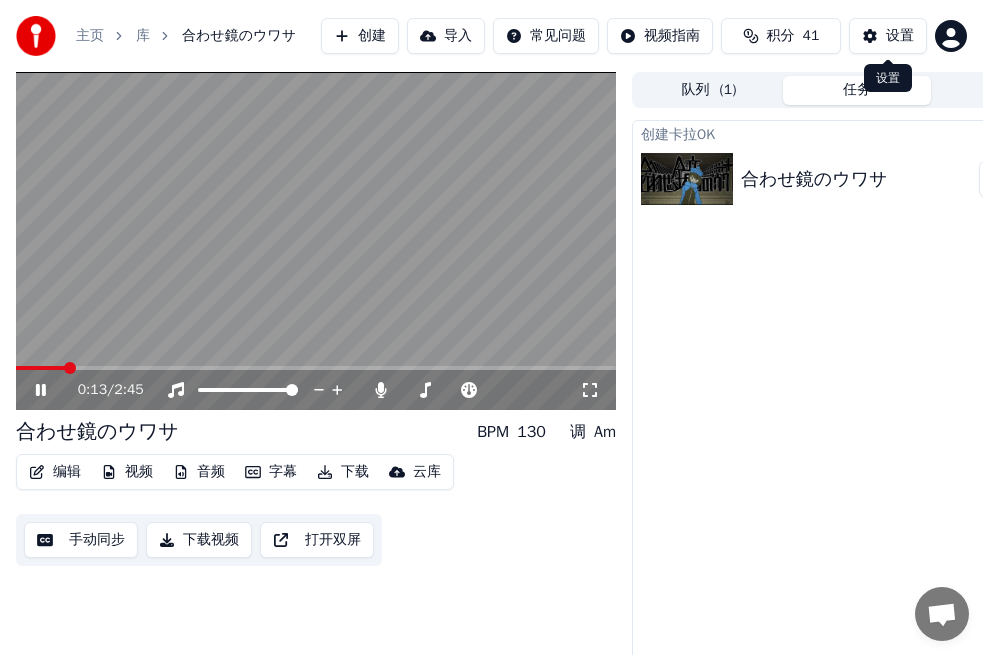 click on "设置" at bounding box center (900, 36) 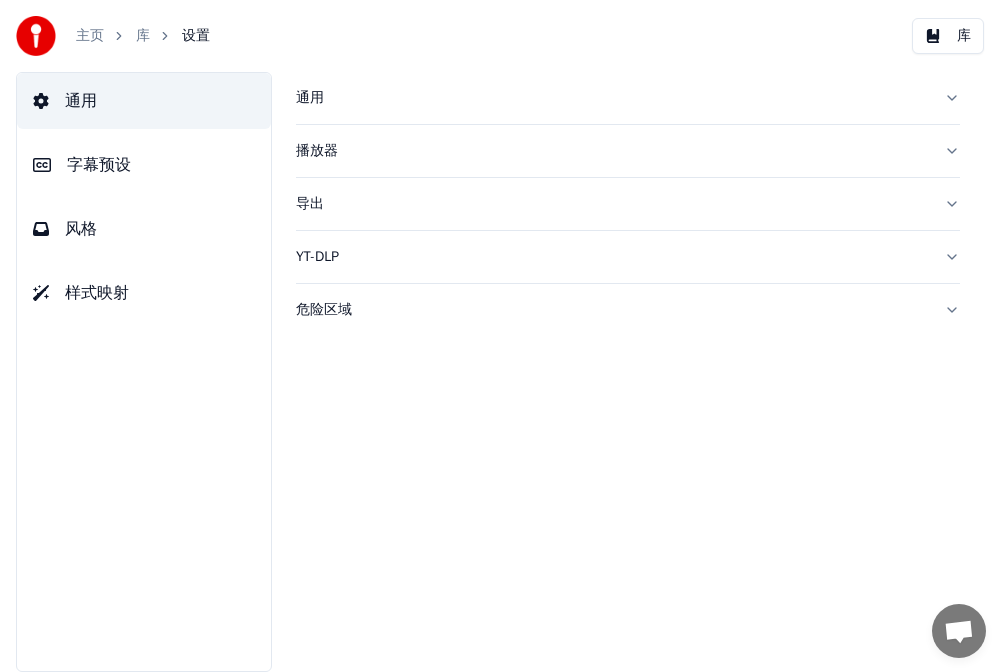 click on "库" at bounding box center [143, 36] 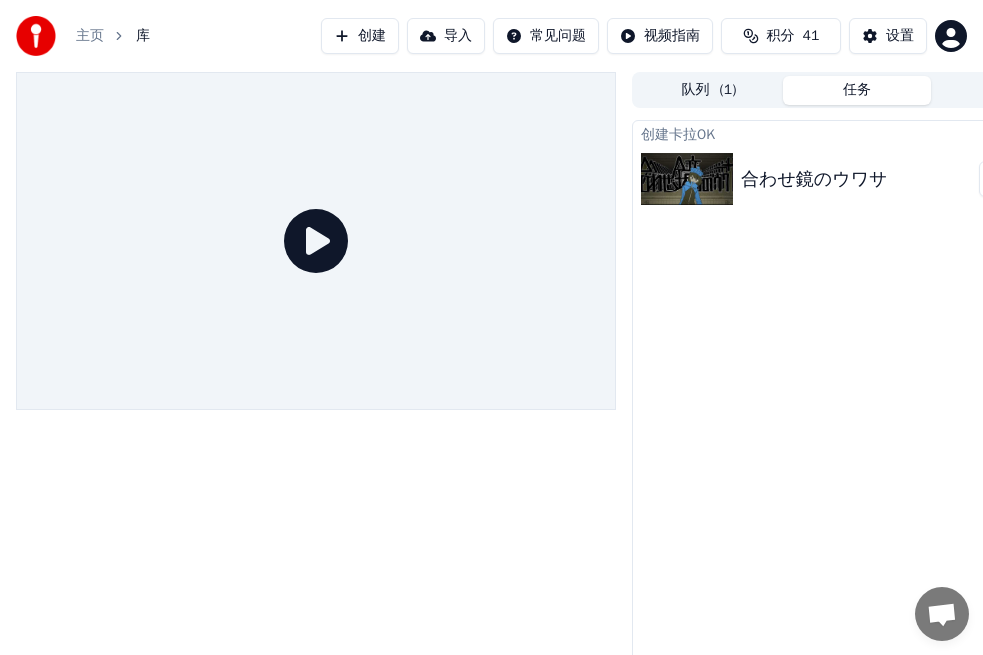 click on "主页 库 创建 导入 常见问题 视频指南 积分 41 设置 队列 ( 1 ) 任务 库 创建卡拉OK 合わせ鏡のウワサ 播放" at bounding box center (491, 327) 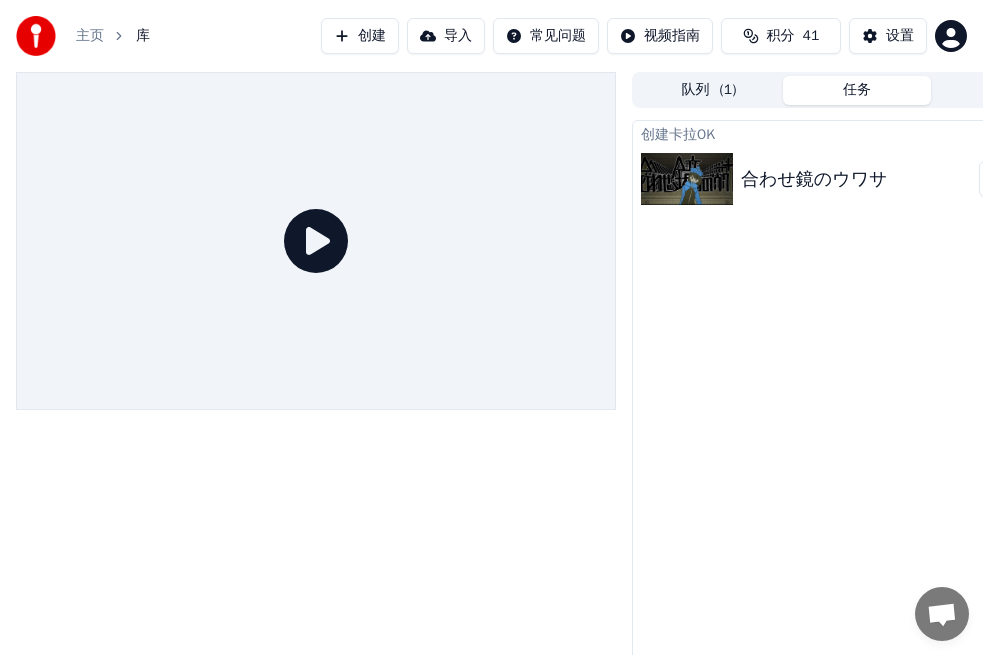 click on "设置" at bounding box center [900, 36] 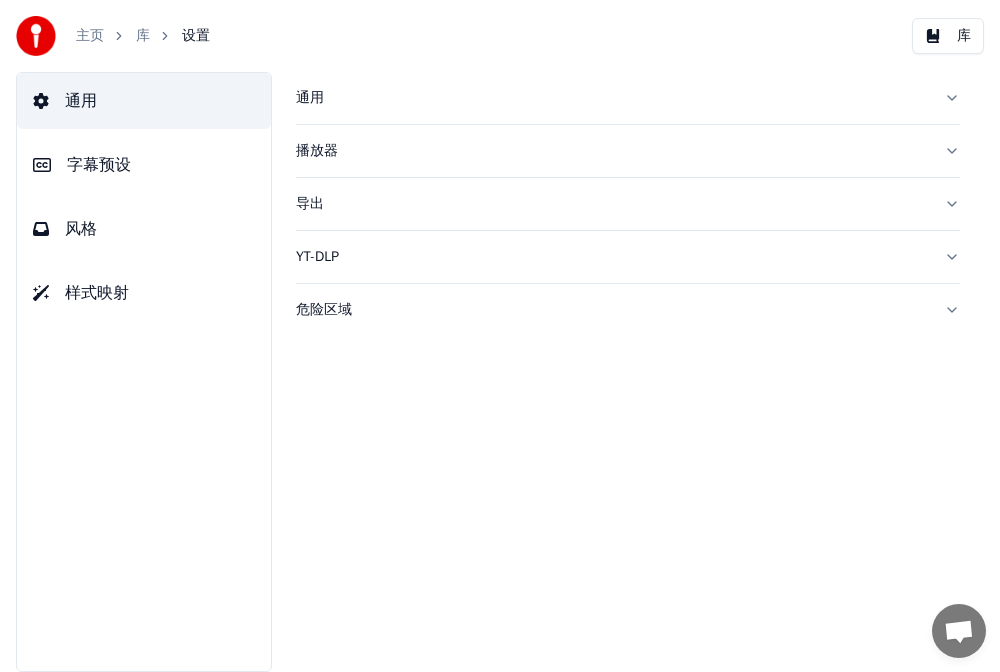 click on "播放器" at bounding box center (612, 151) 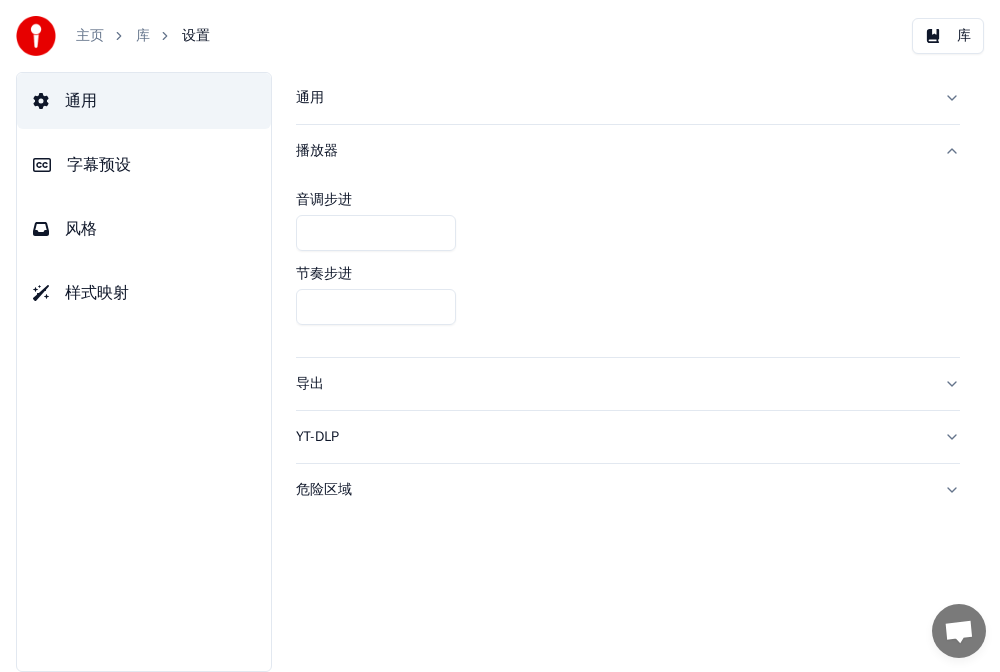 click on "通用" at bounding box center (612, 98) 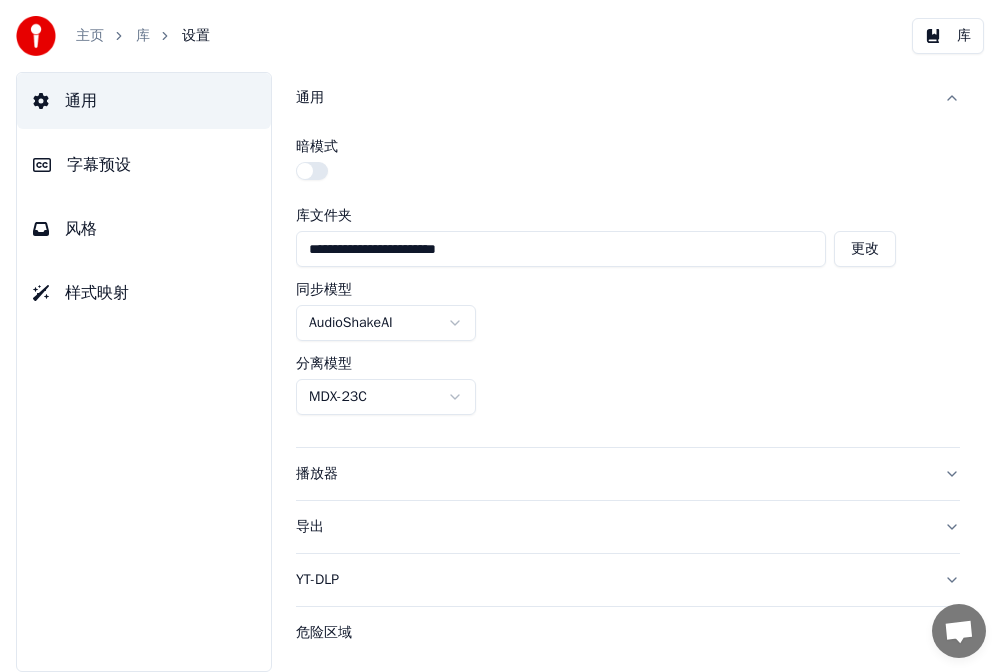 click on "暗模式" at bounding box center [628, 162] 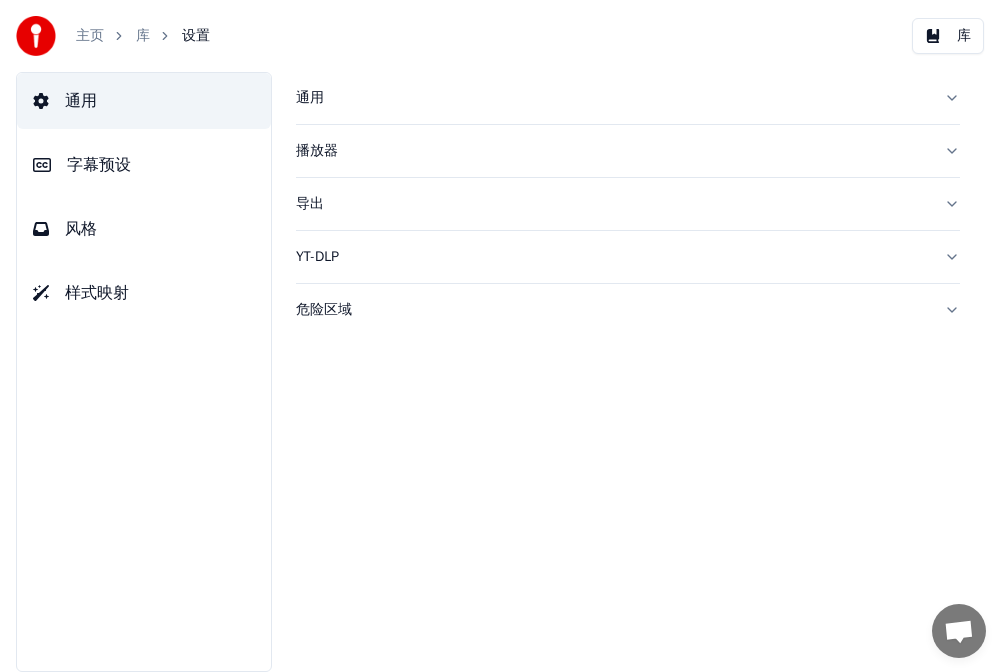 click on "通用" at bounding box center (612, 98) 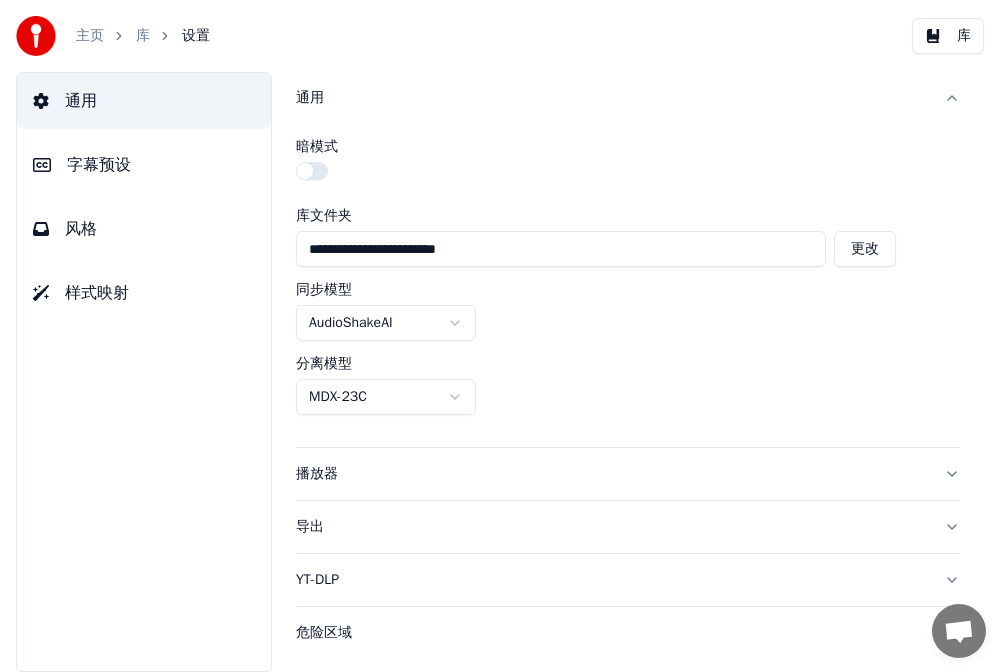 click on "暗模式" at bounding box center [317, 147] 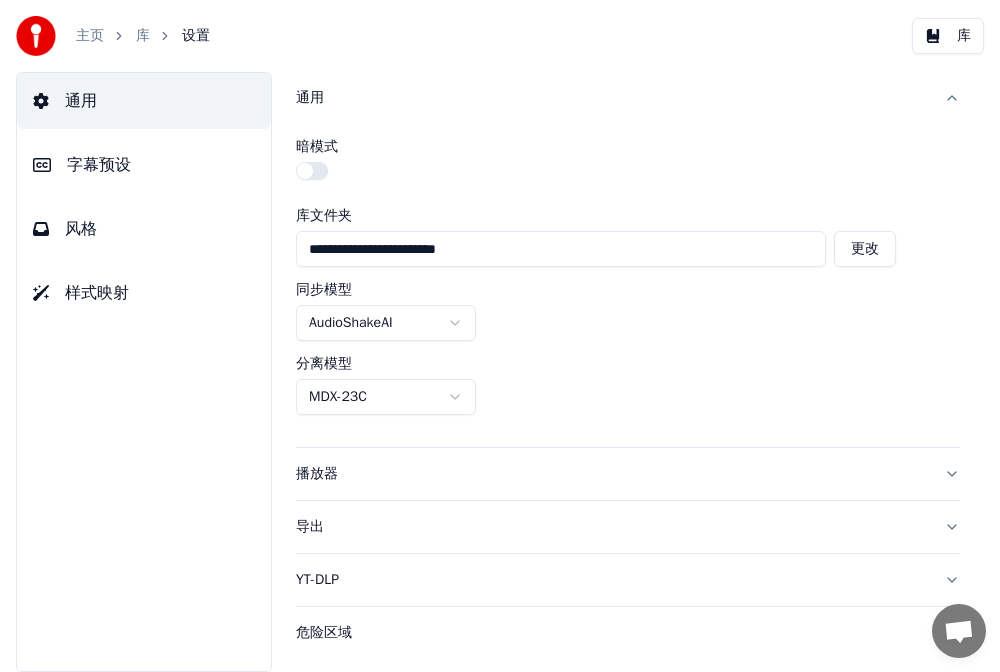 click on "**********" at bounding box center [628, 372] 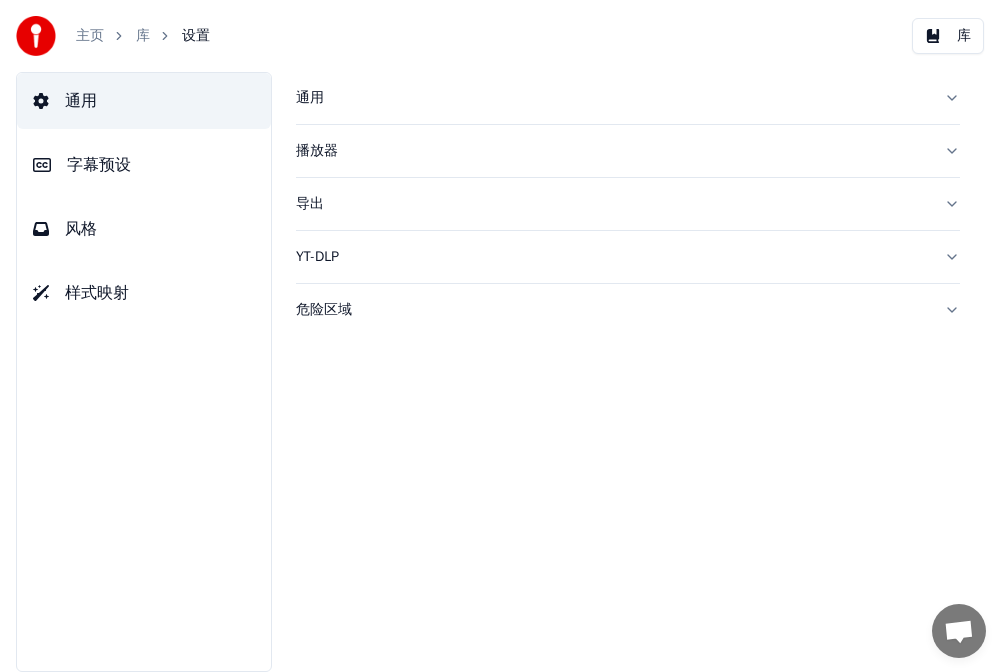 click on "通用" at bounding box center [612, 98] 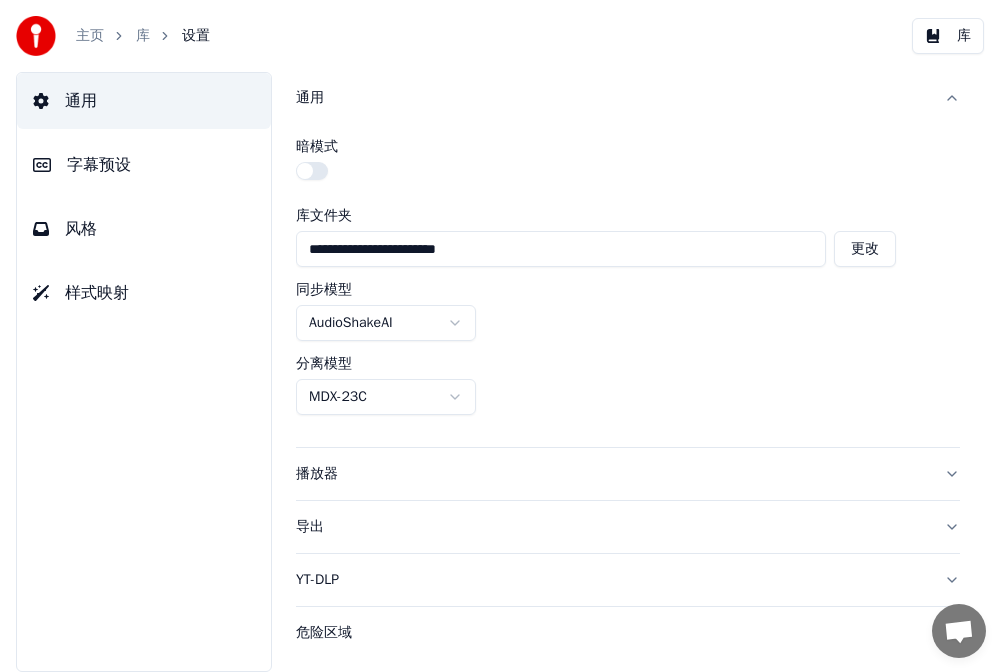 click on "暗模式" at bounding box center (317, 147) 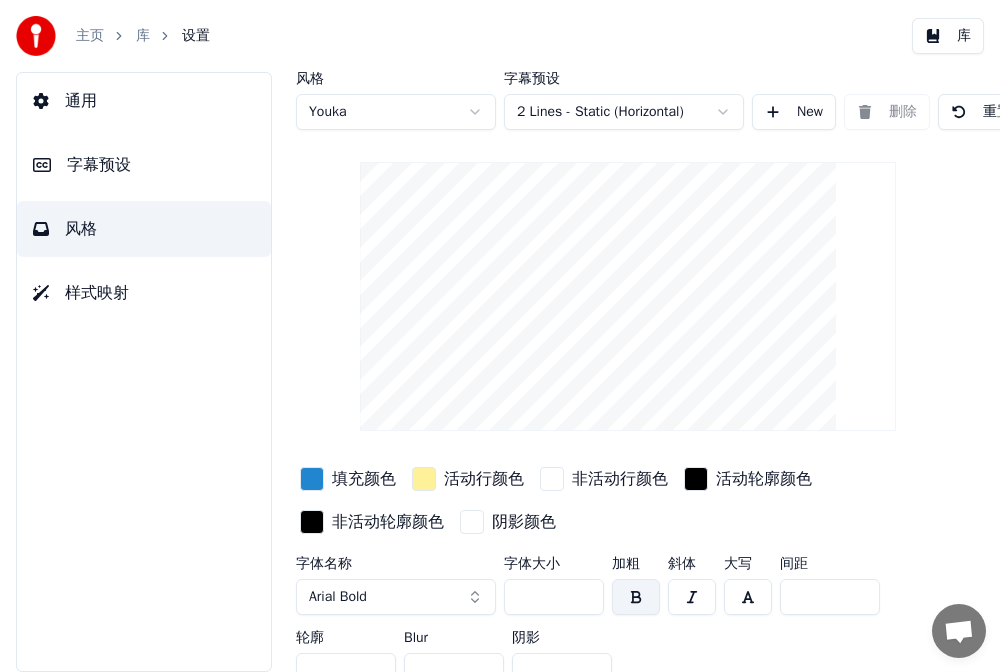 click on "样式映射" at bounding box center (97, 293) 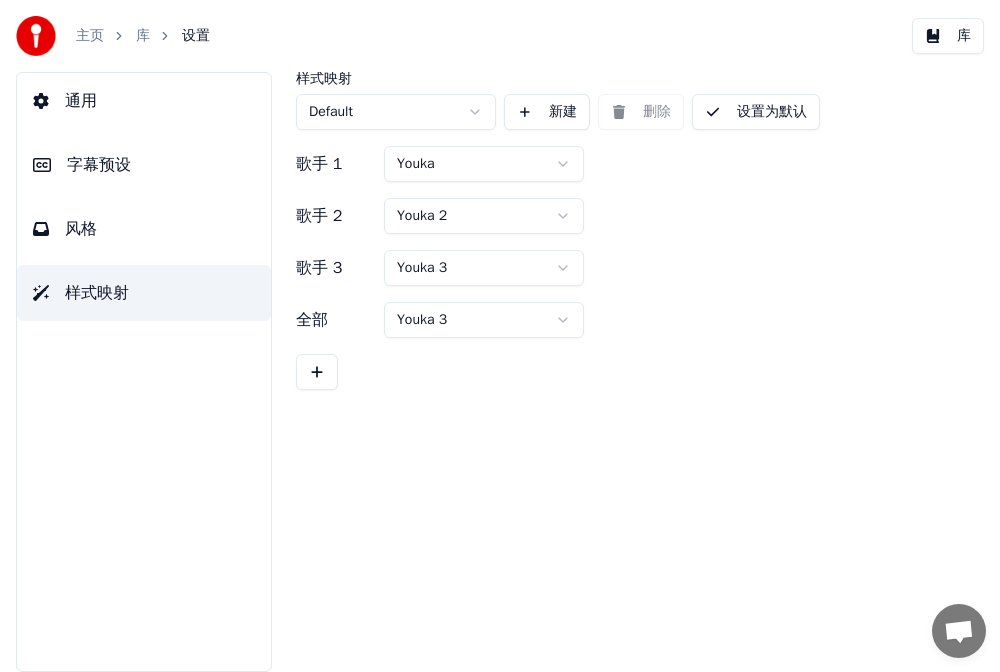 click on "风格" at bounding box center (144, 229) 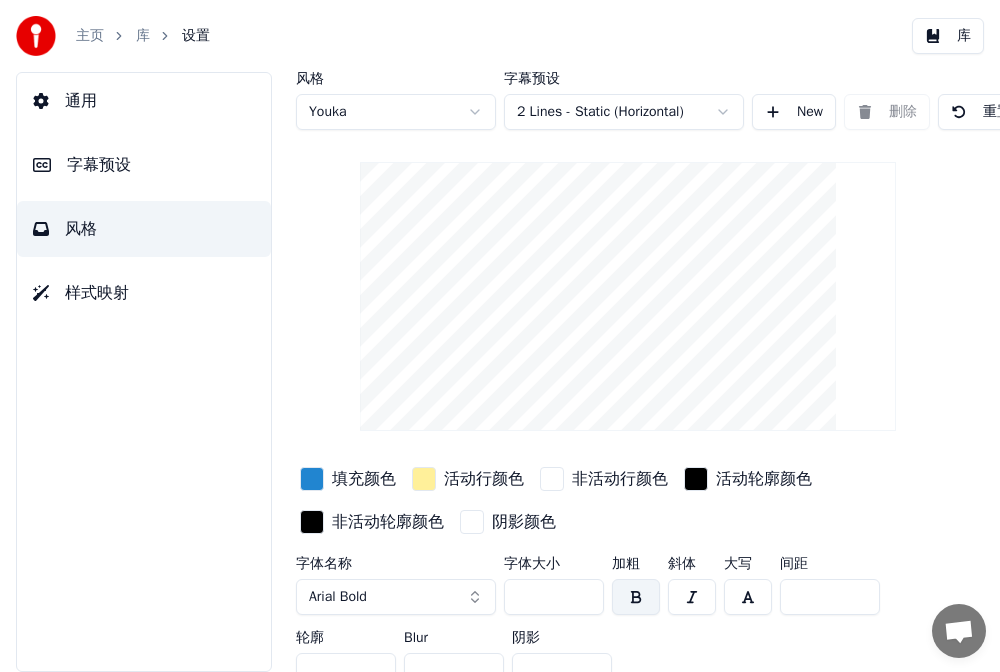 click on "库" at bounding box center (143, 36) 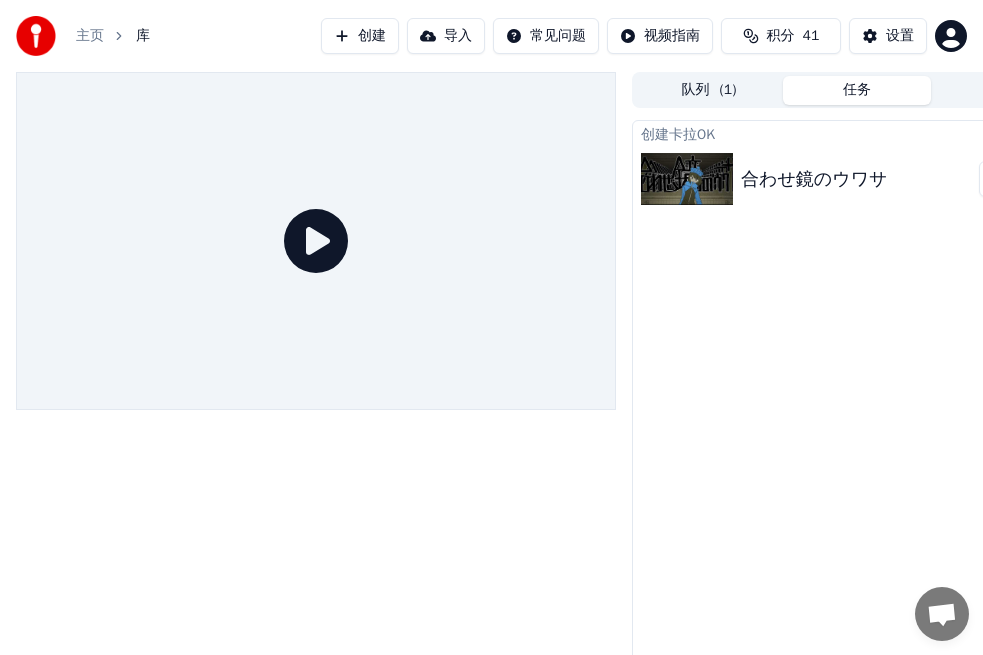 click 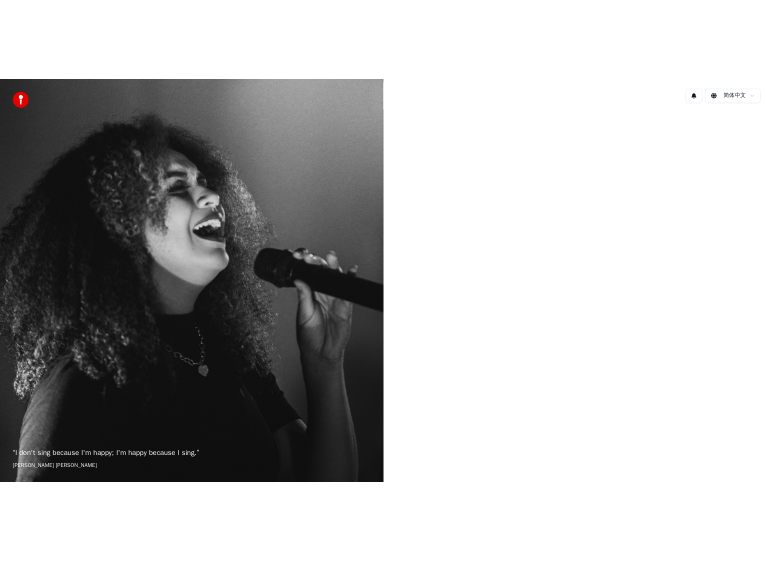 scroll, scrollTop: 0, scrollLeft: 0, axis: both 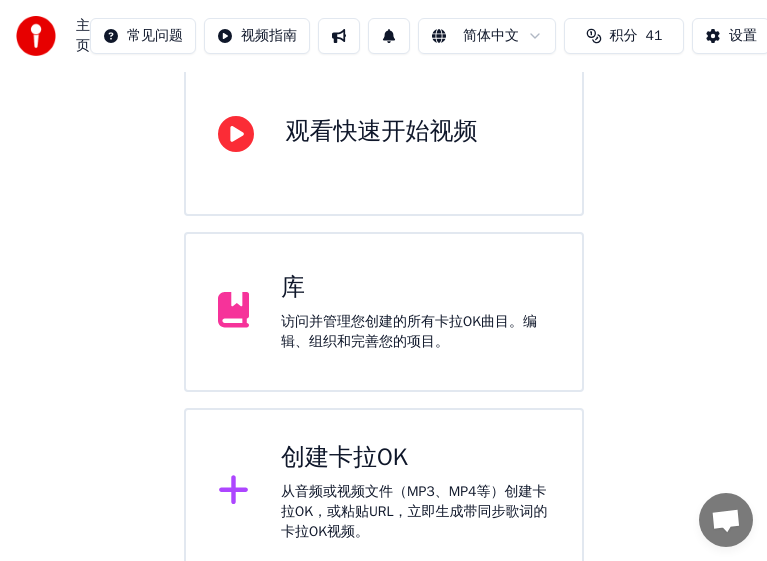 click on "访问并管理您创建的所有卡拉OK曲目。编辑、组织和完善您的项目。" at bounding box center [415, 332] 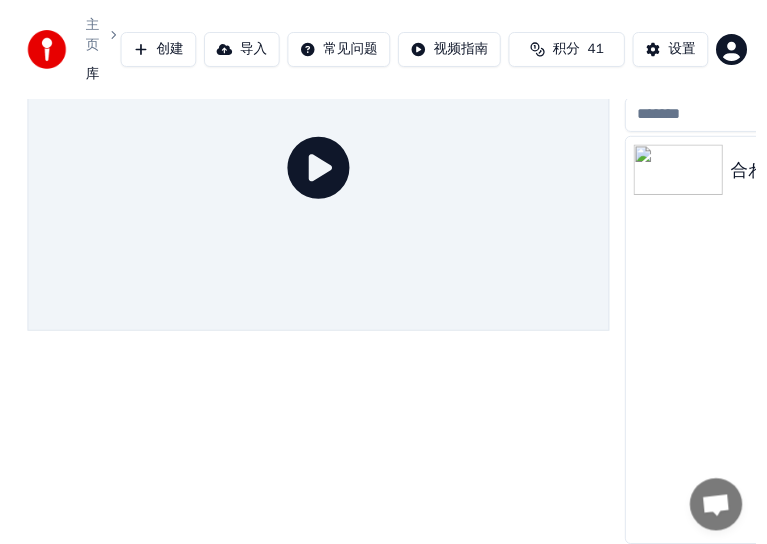 scroll, scrollTop: 115, scrollLeft: 0, axis: vertical 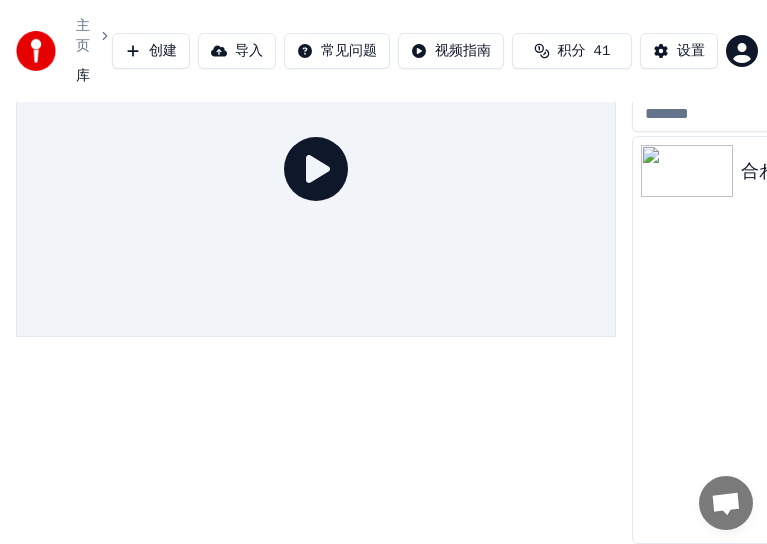 click 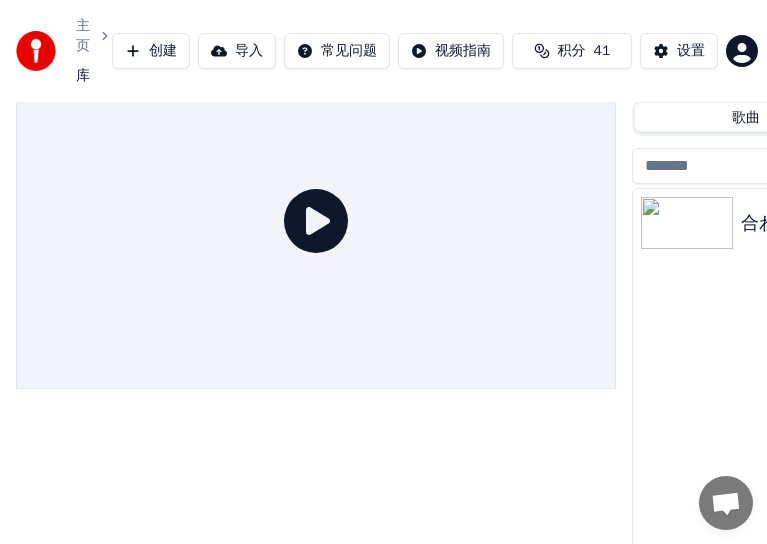 scroll, scrollTop: 15, scrollLeft: 0, axis: vertical 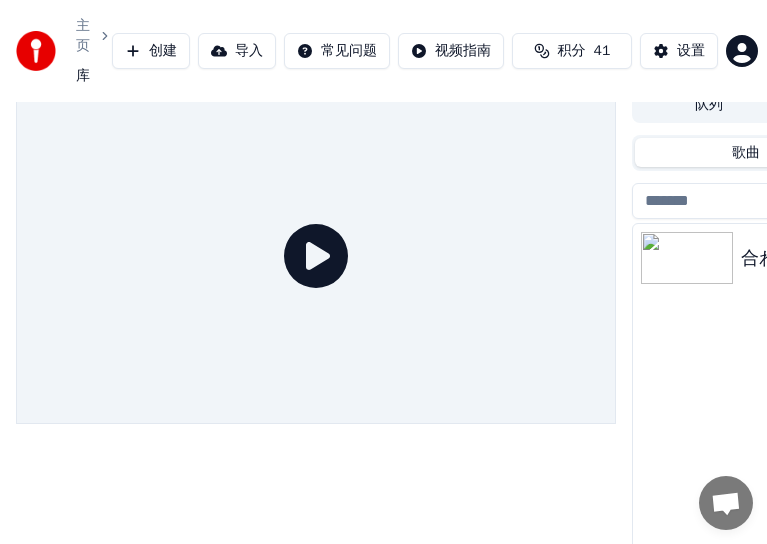 click 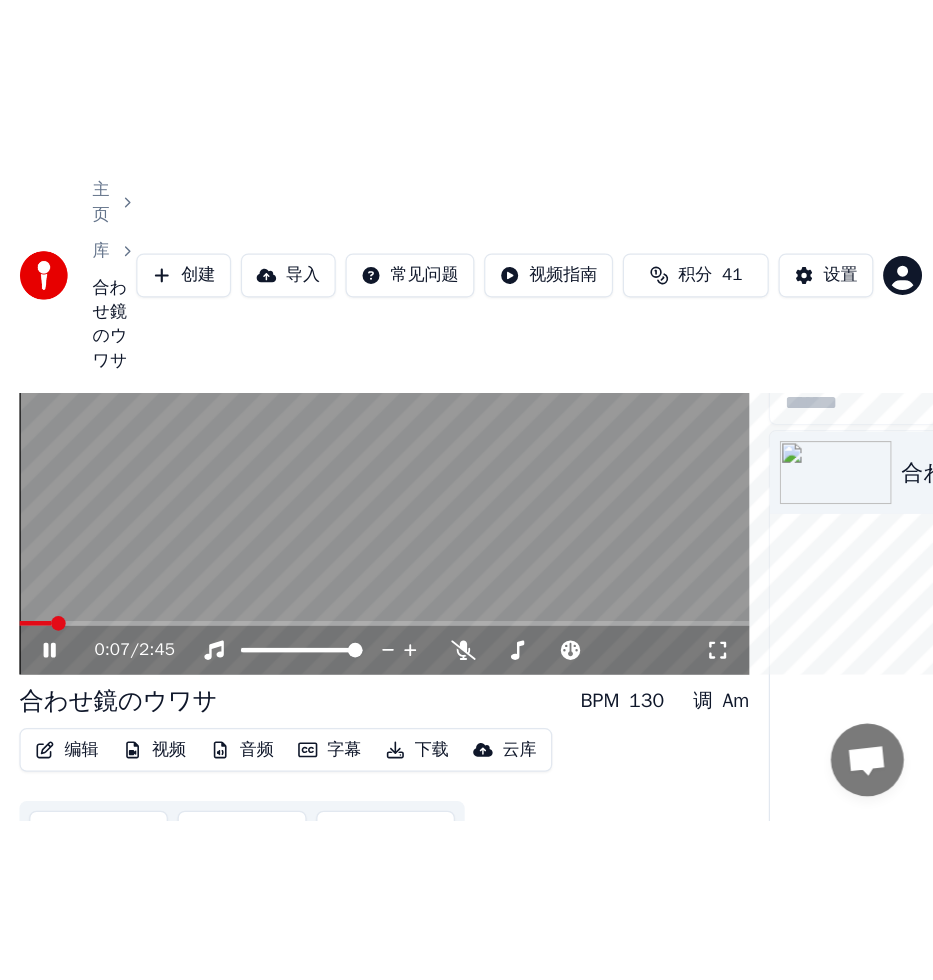 scroll, scrollTop: 0, scrollLeft: 0, axis: both 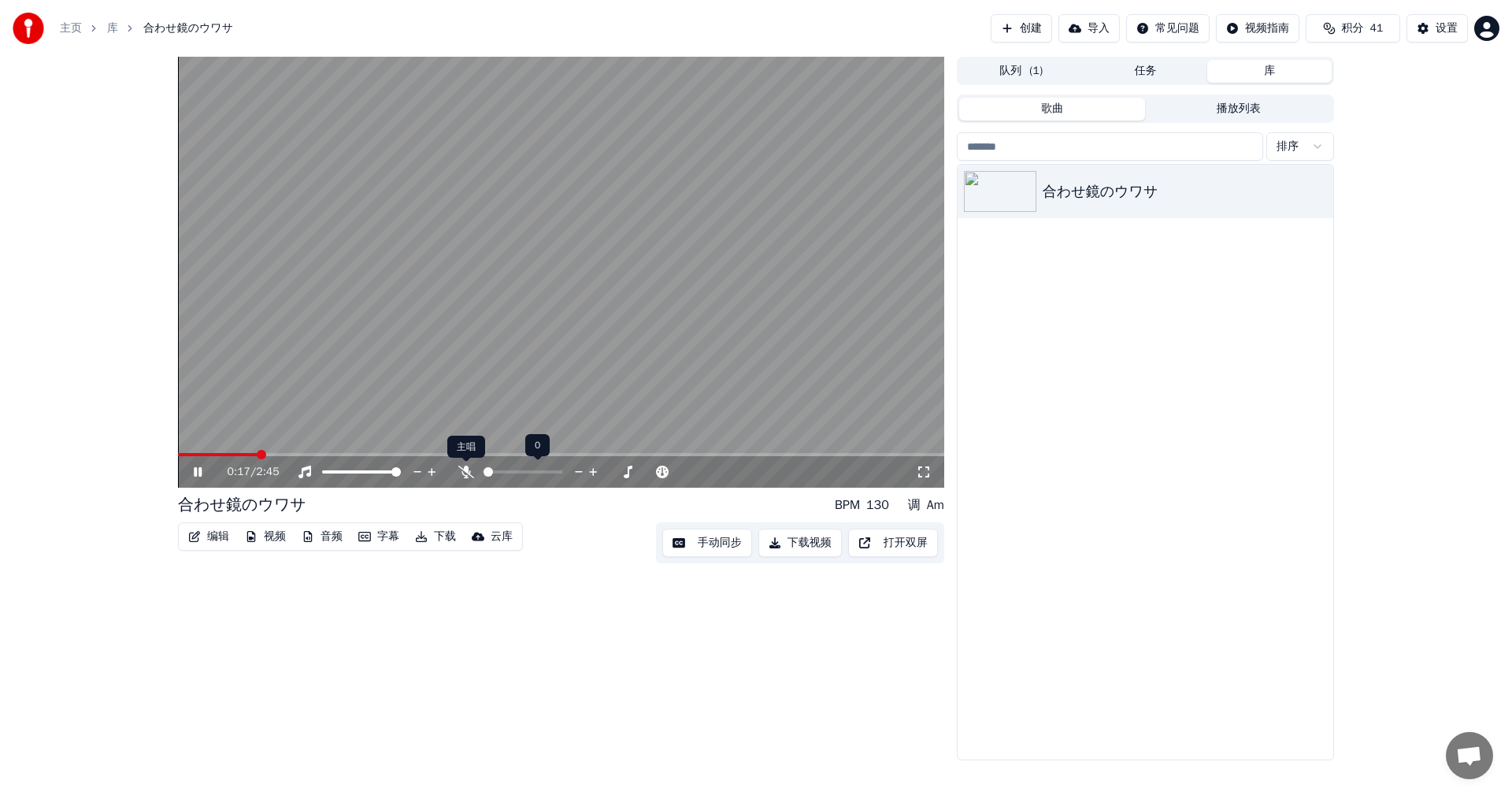 click 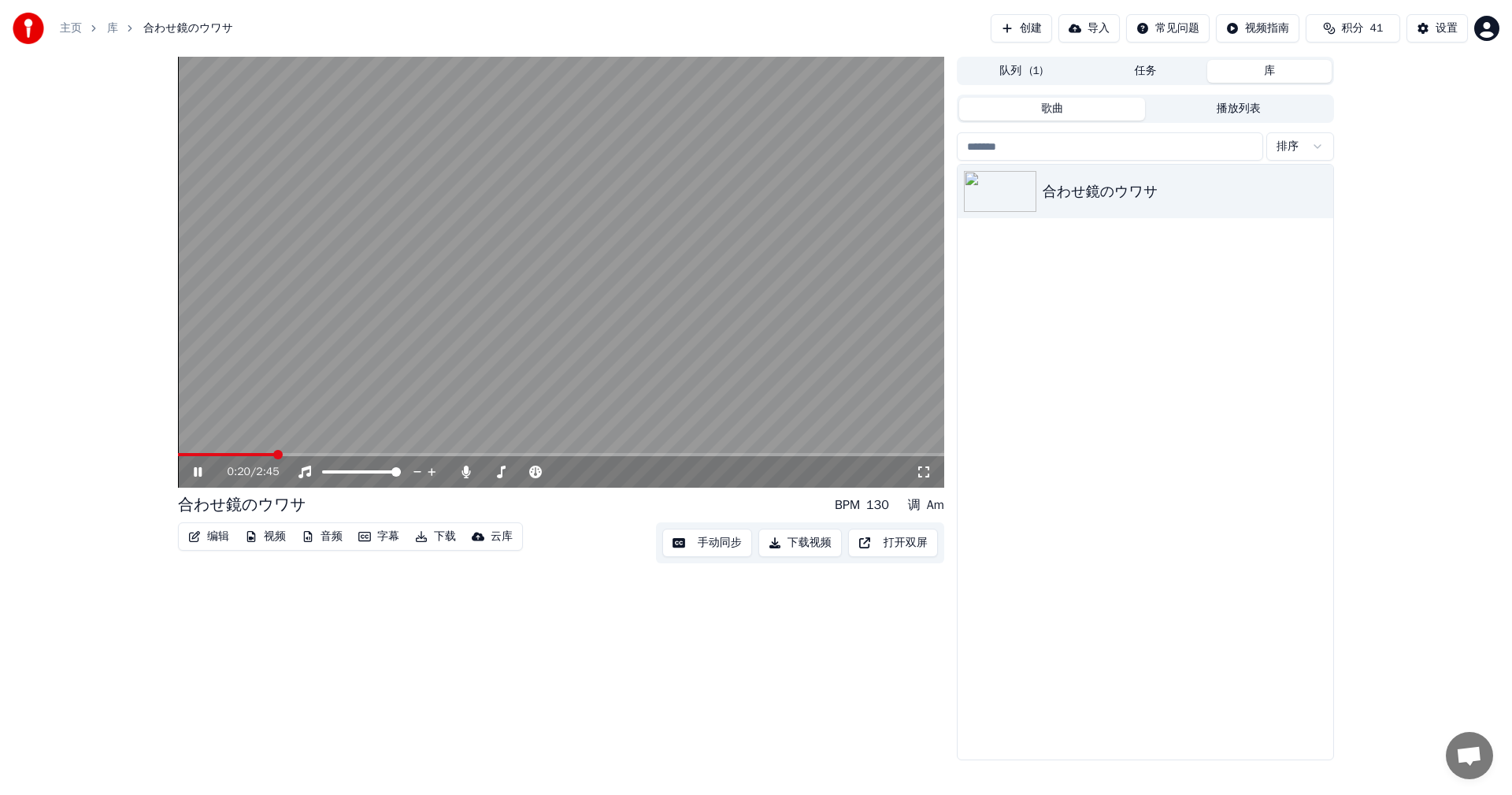 click 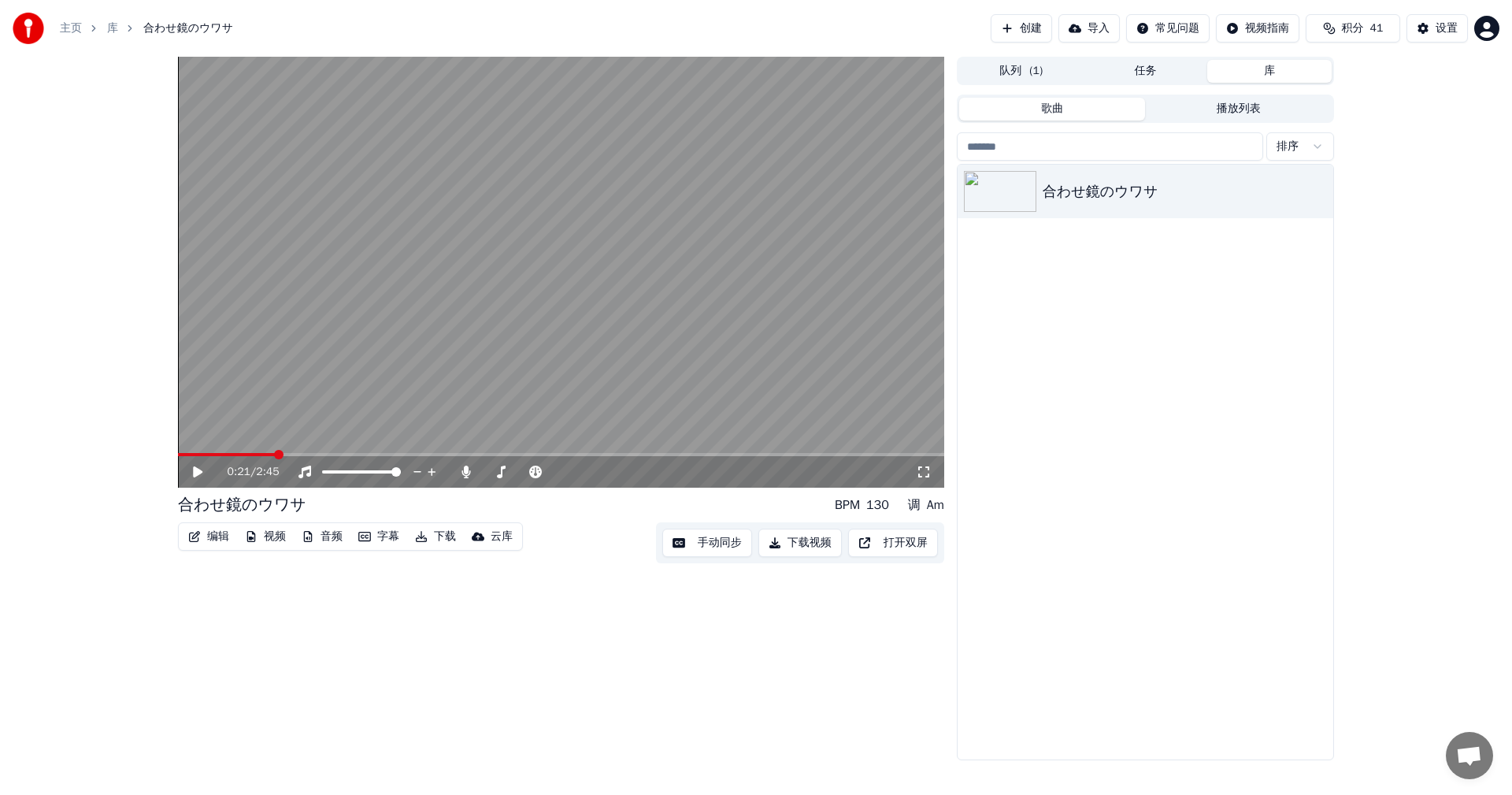 click at bounding box center [561, 272] 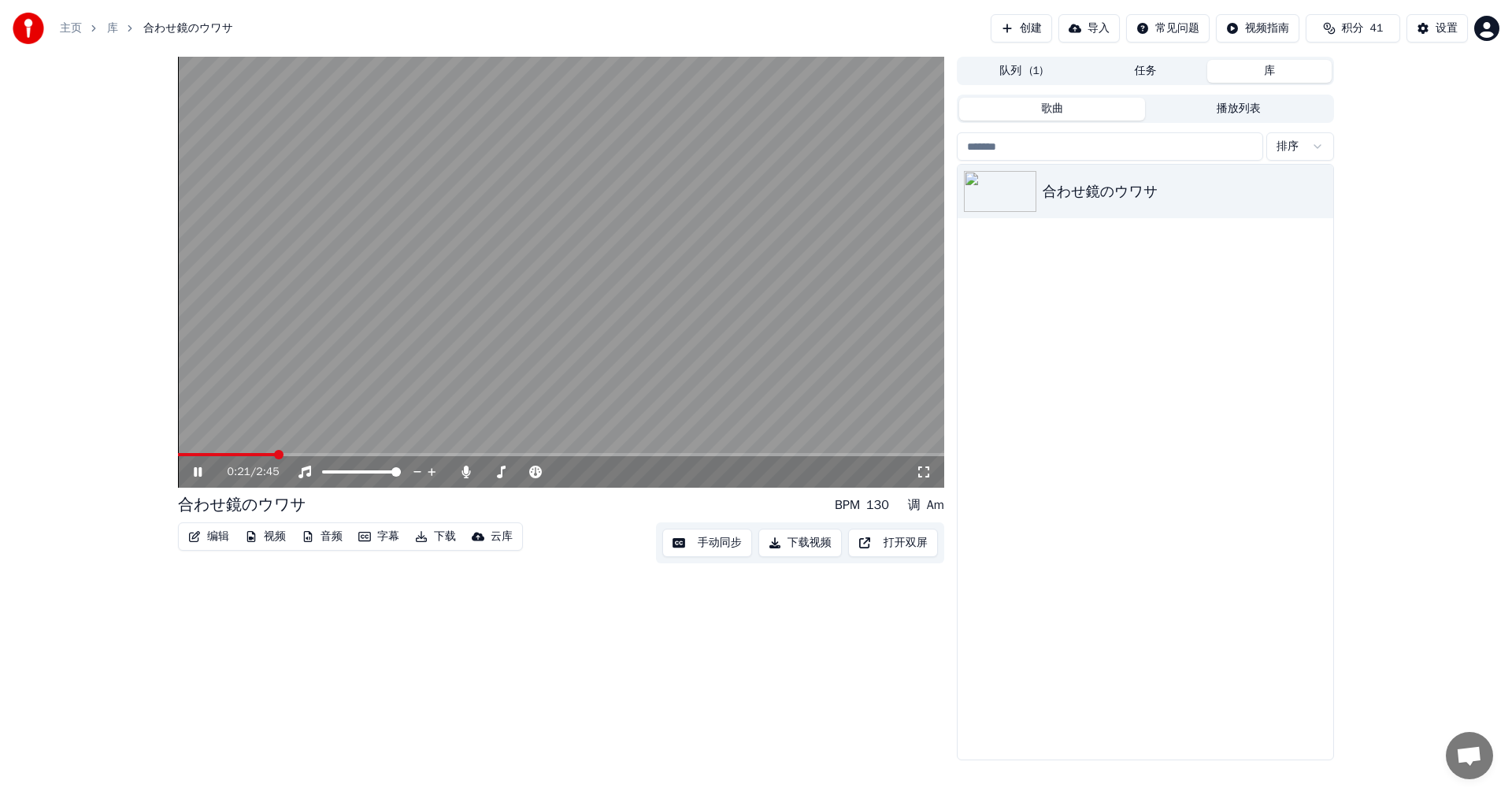 click at bounding box center [561, 272] 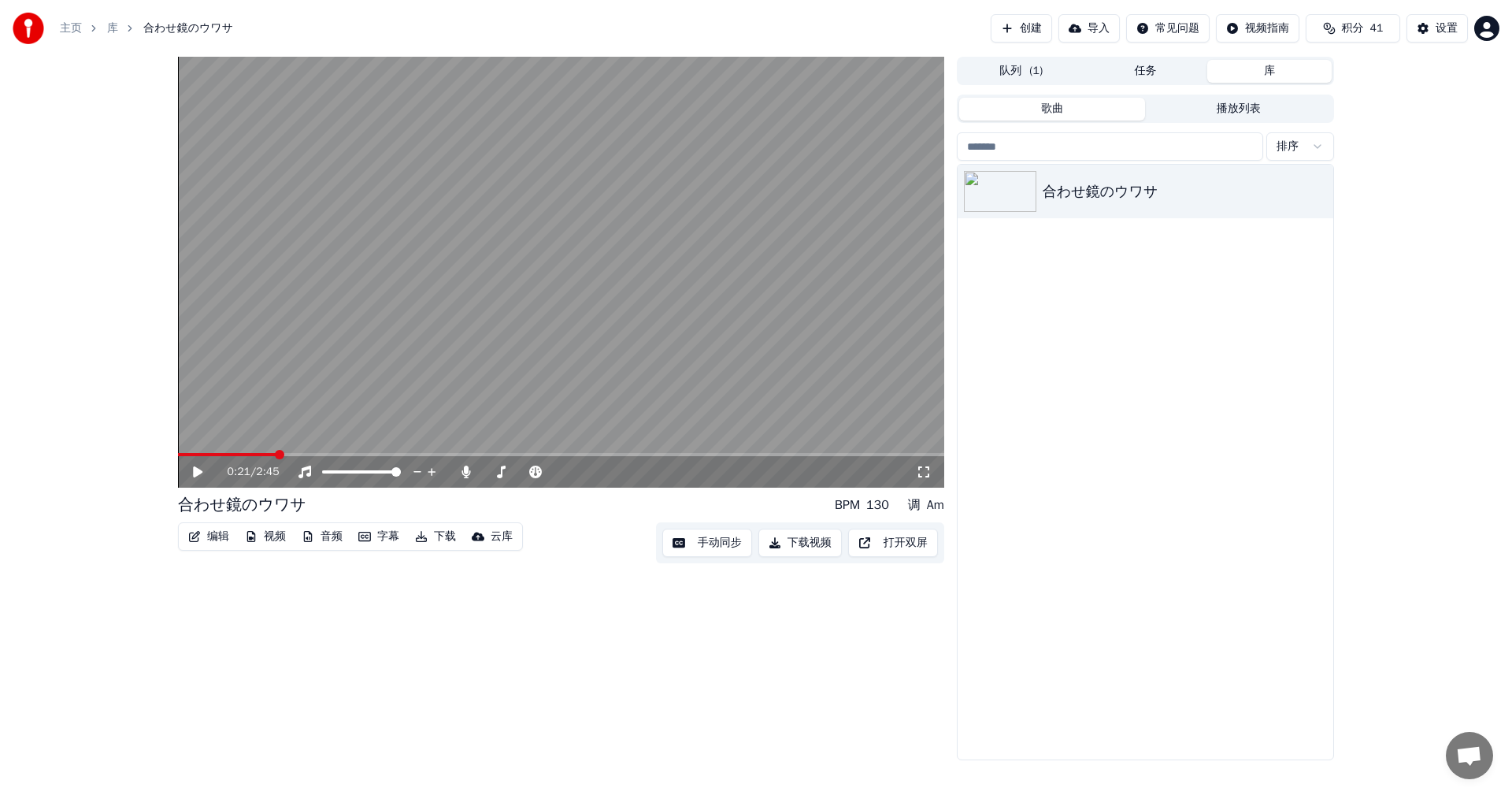 click at bounding box center [561, 272] 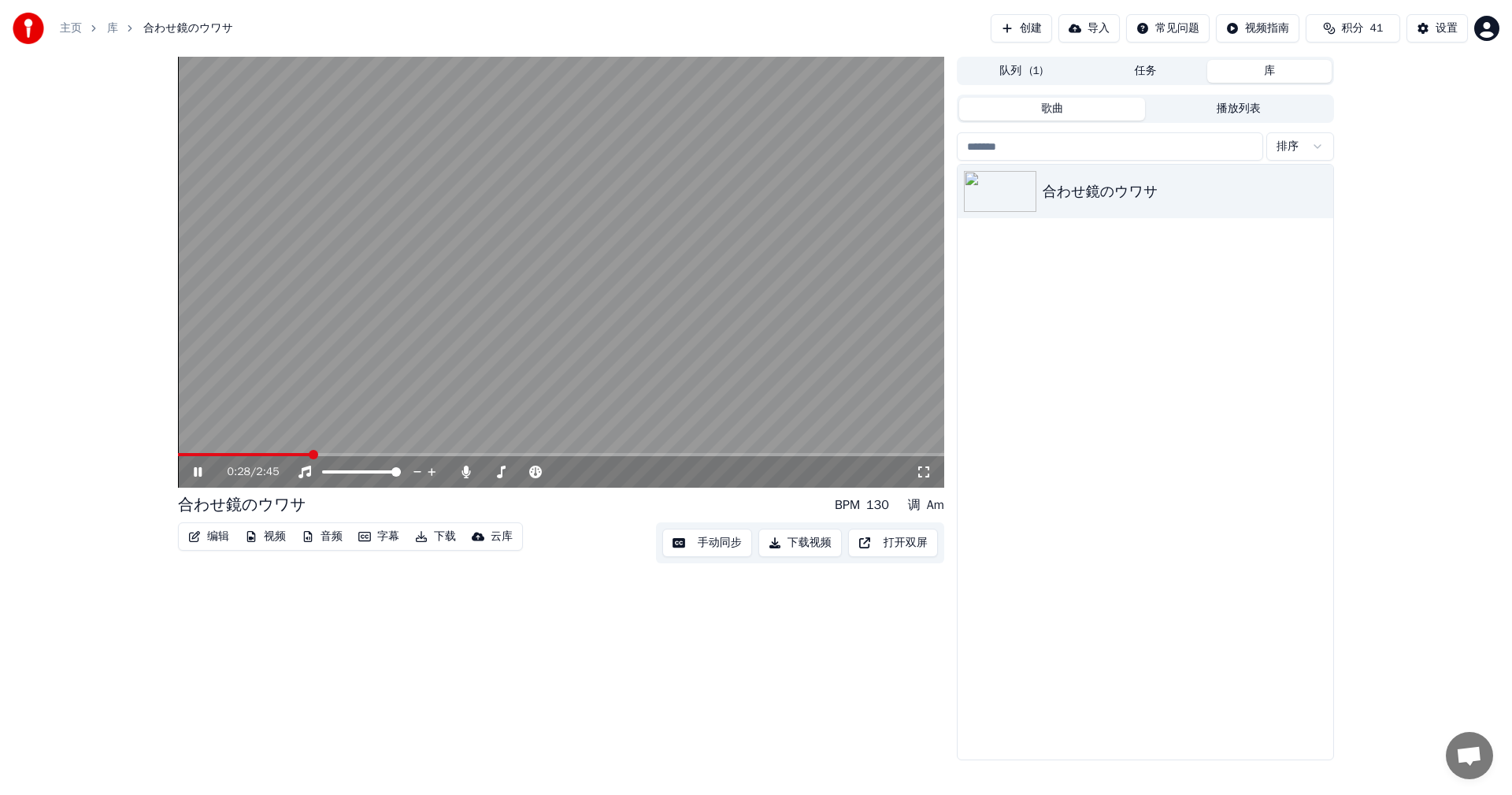 click 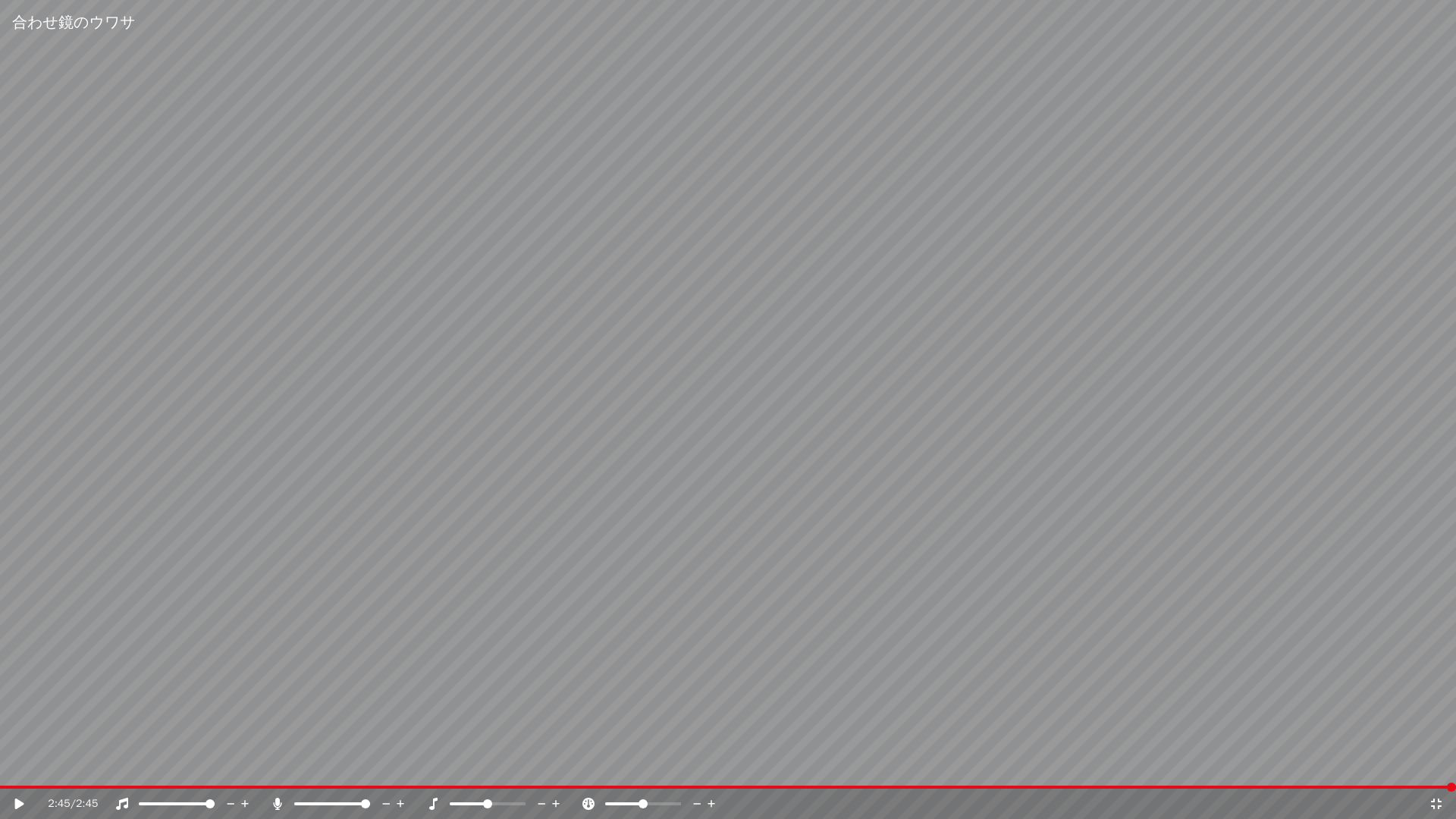 click 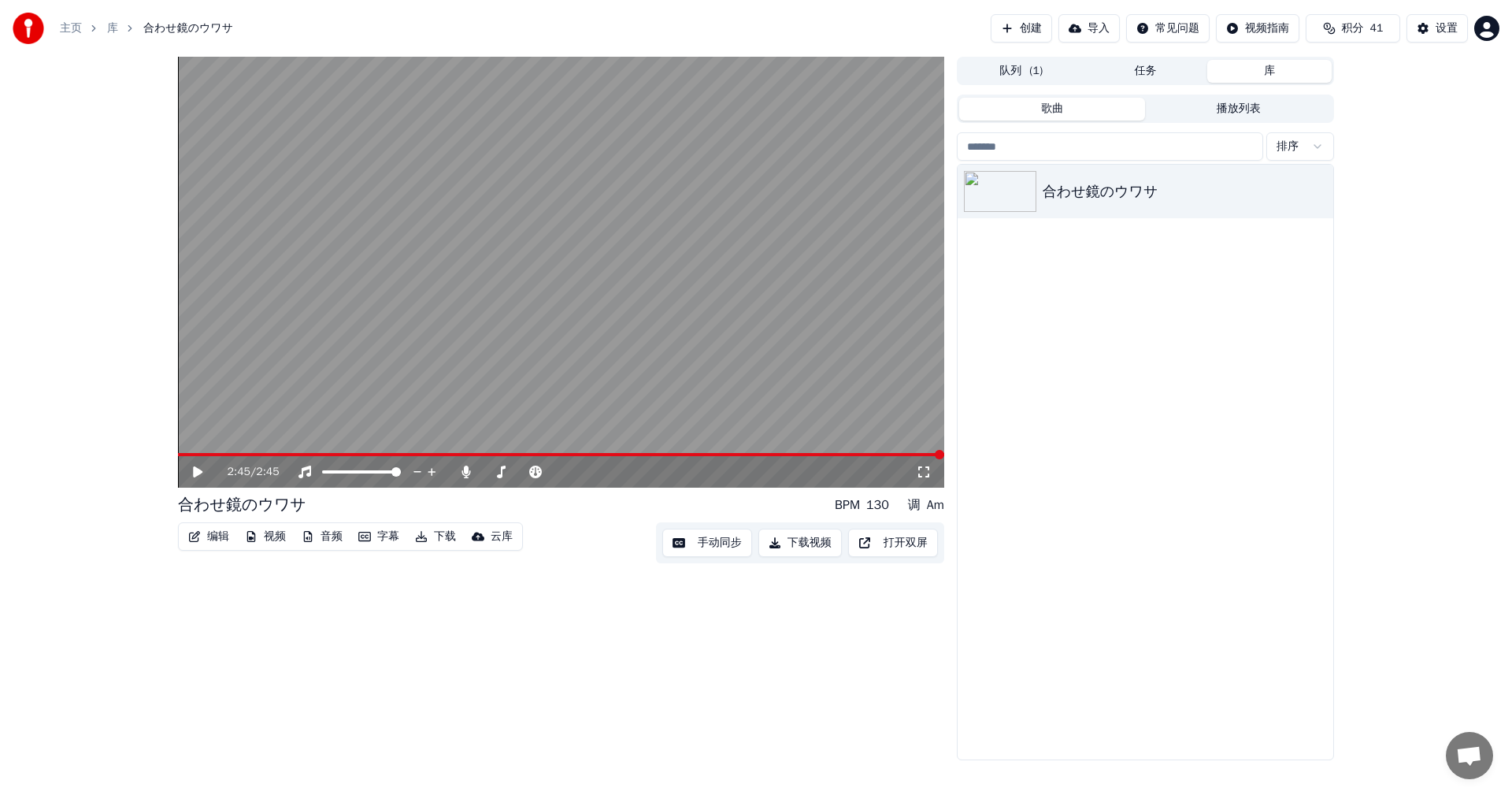 click 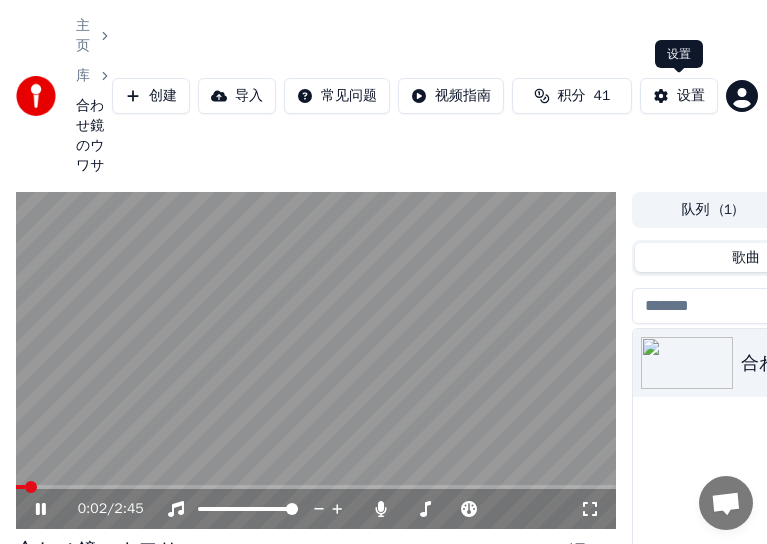 click on "设置" at bounding box center [679, 96] 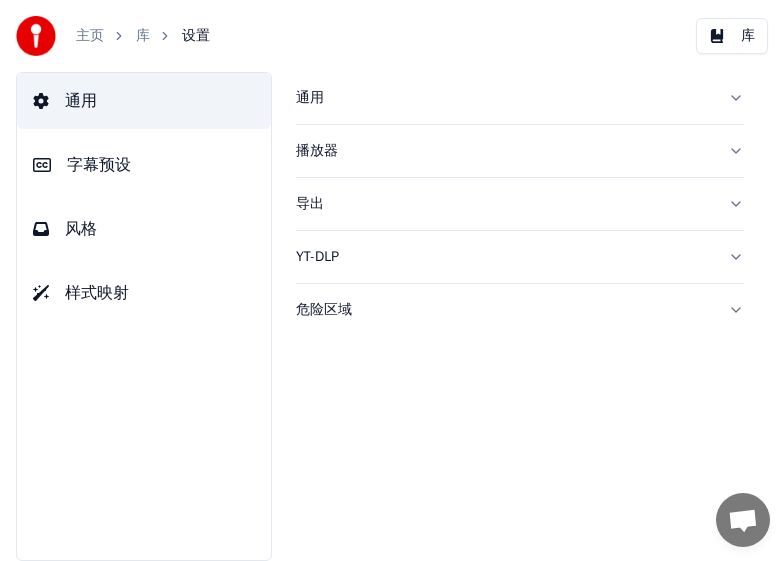 click on "播放器" at bounding box center [504, 151] 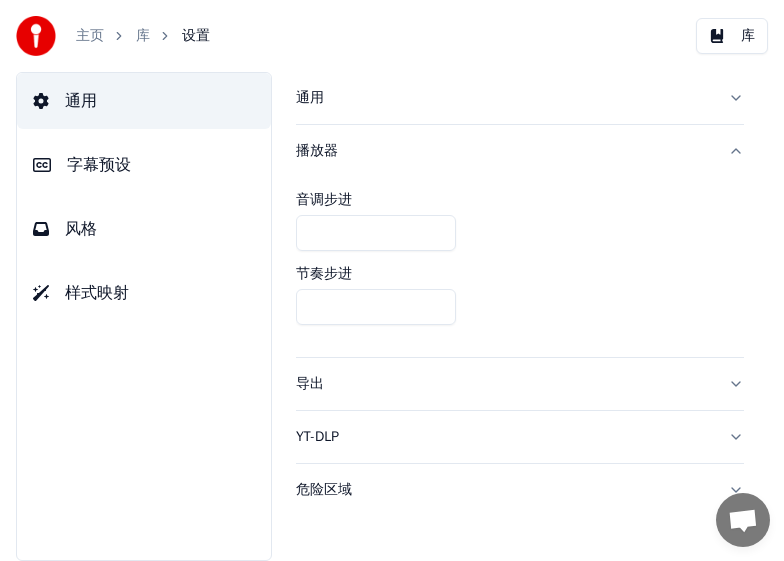 click on "通用" at bounding box center (504, 98) 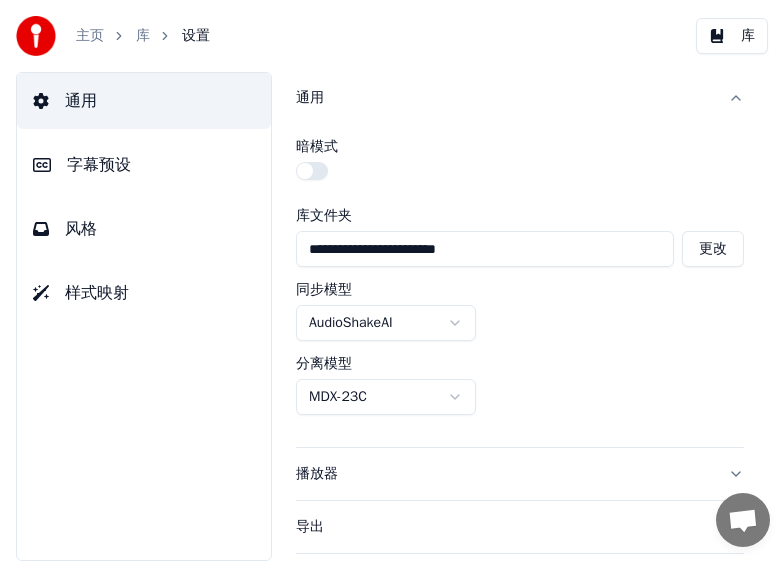 click on "暗模式" at bounding box center (317, 147) 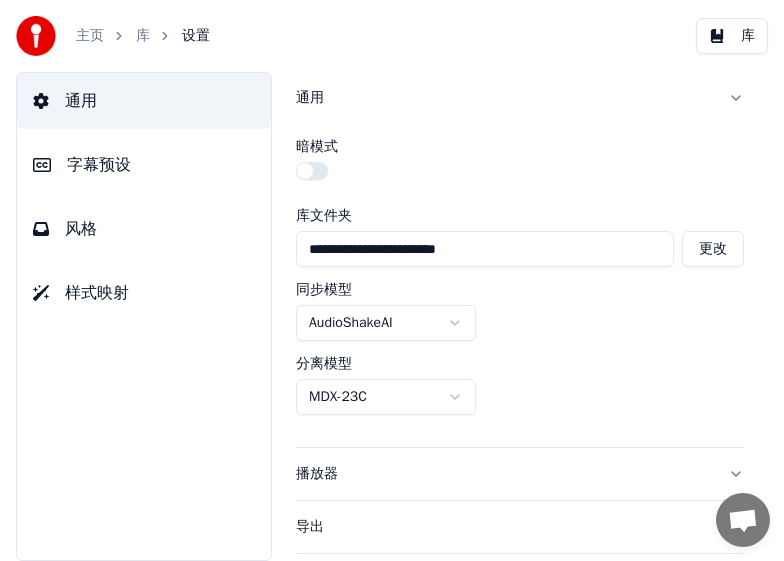 click on "通用" at bounding box center (520, 98) 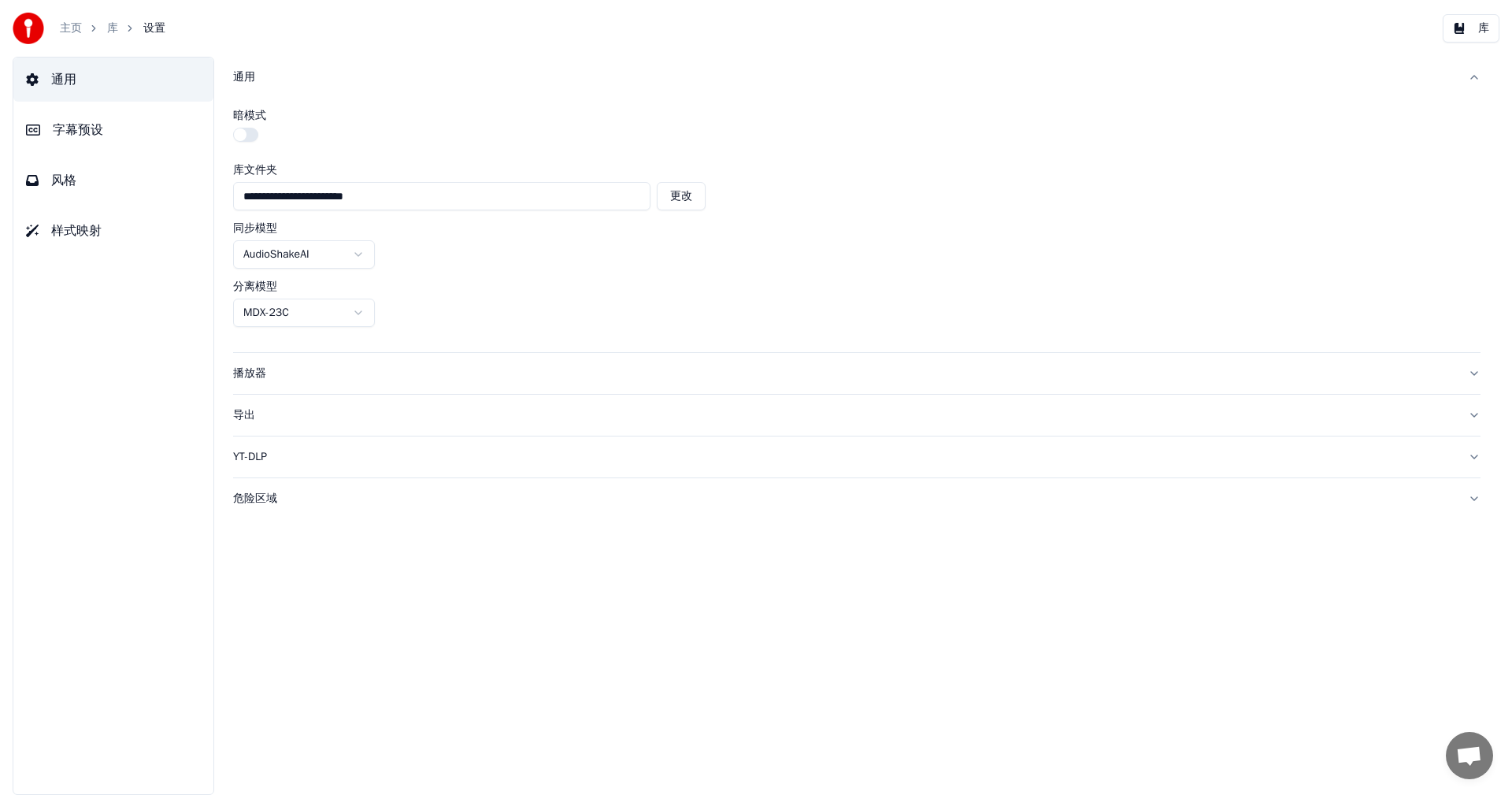 click on "同步模型 AudioShakeAI" at bounding box center [857, 246] 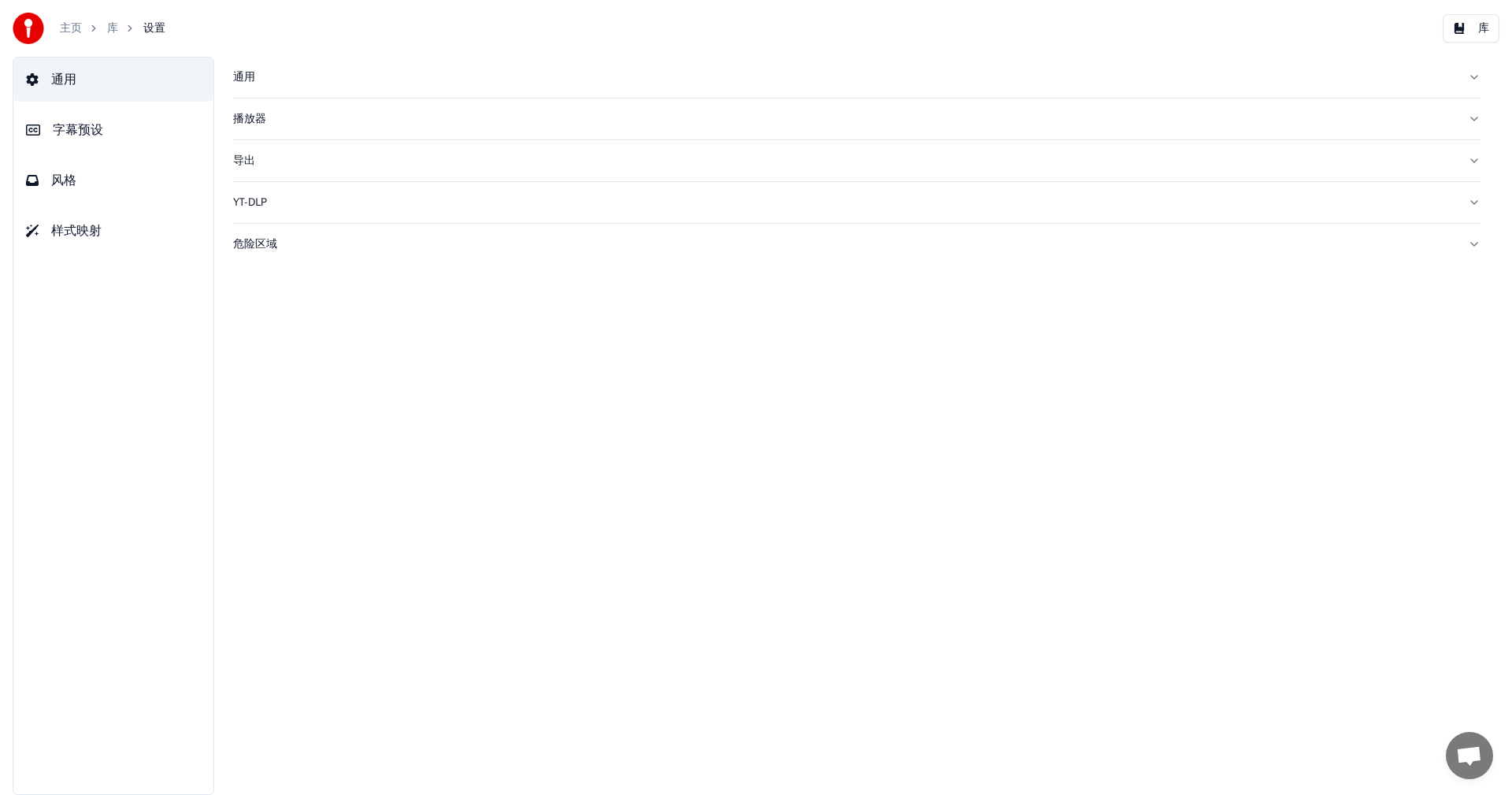 click on "通用" at bounding box center [844, 77] 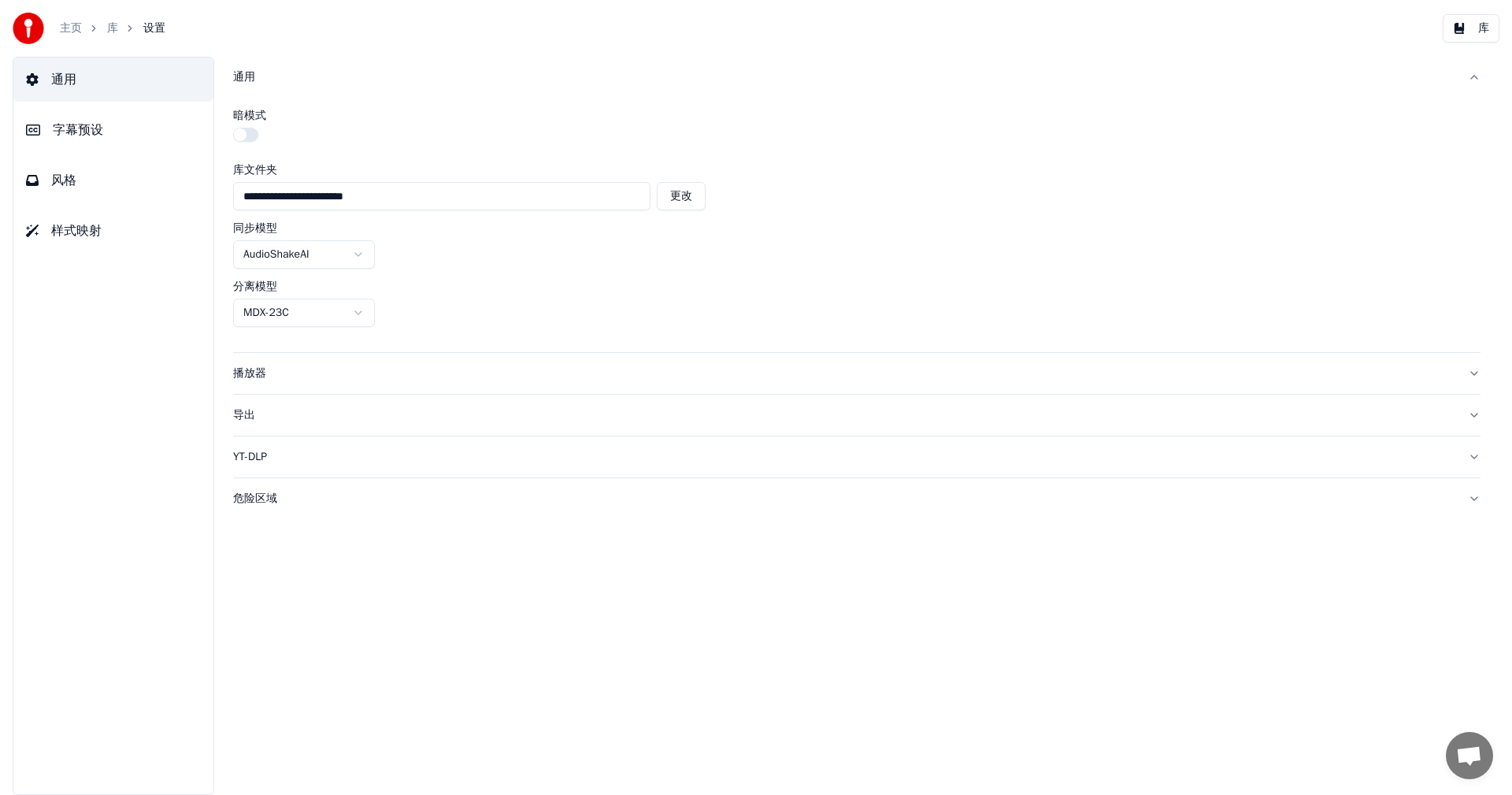 click on "暗模式" at bounding box center (250, 116) 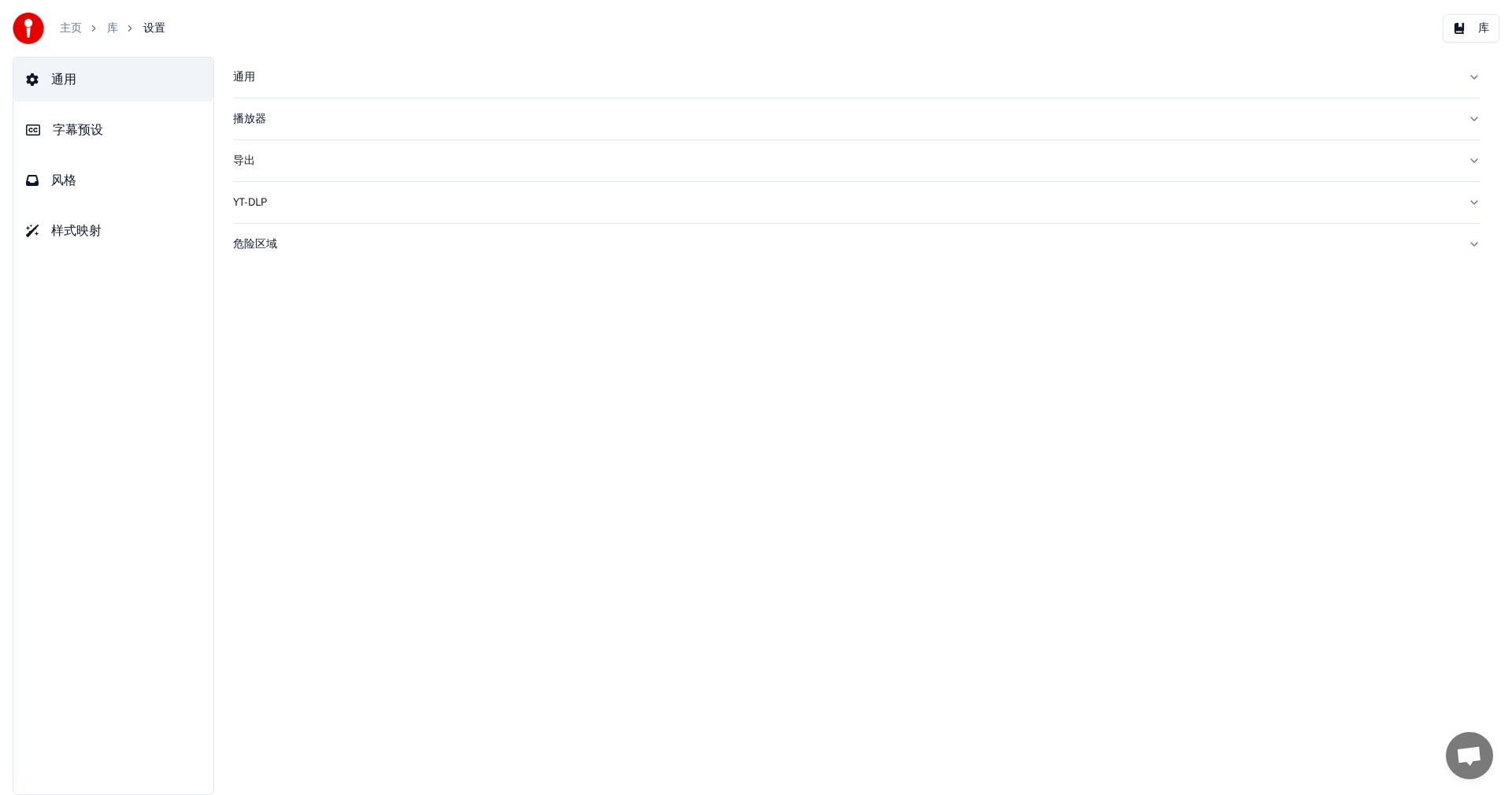 click on "通用" at bounding box center [857, 77] 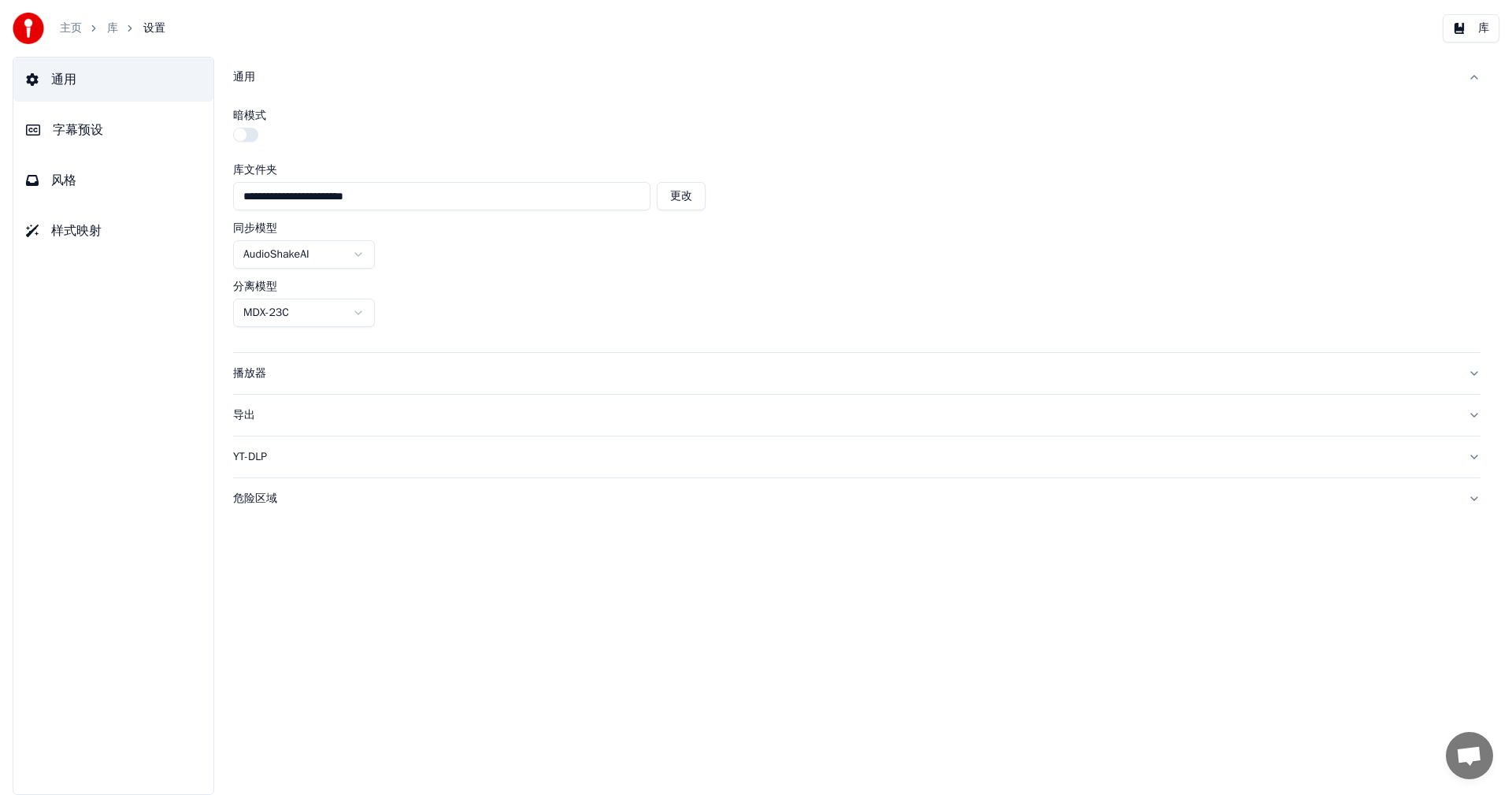 click on "**********" at bounding box center (857, 225) 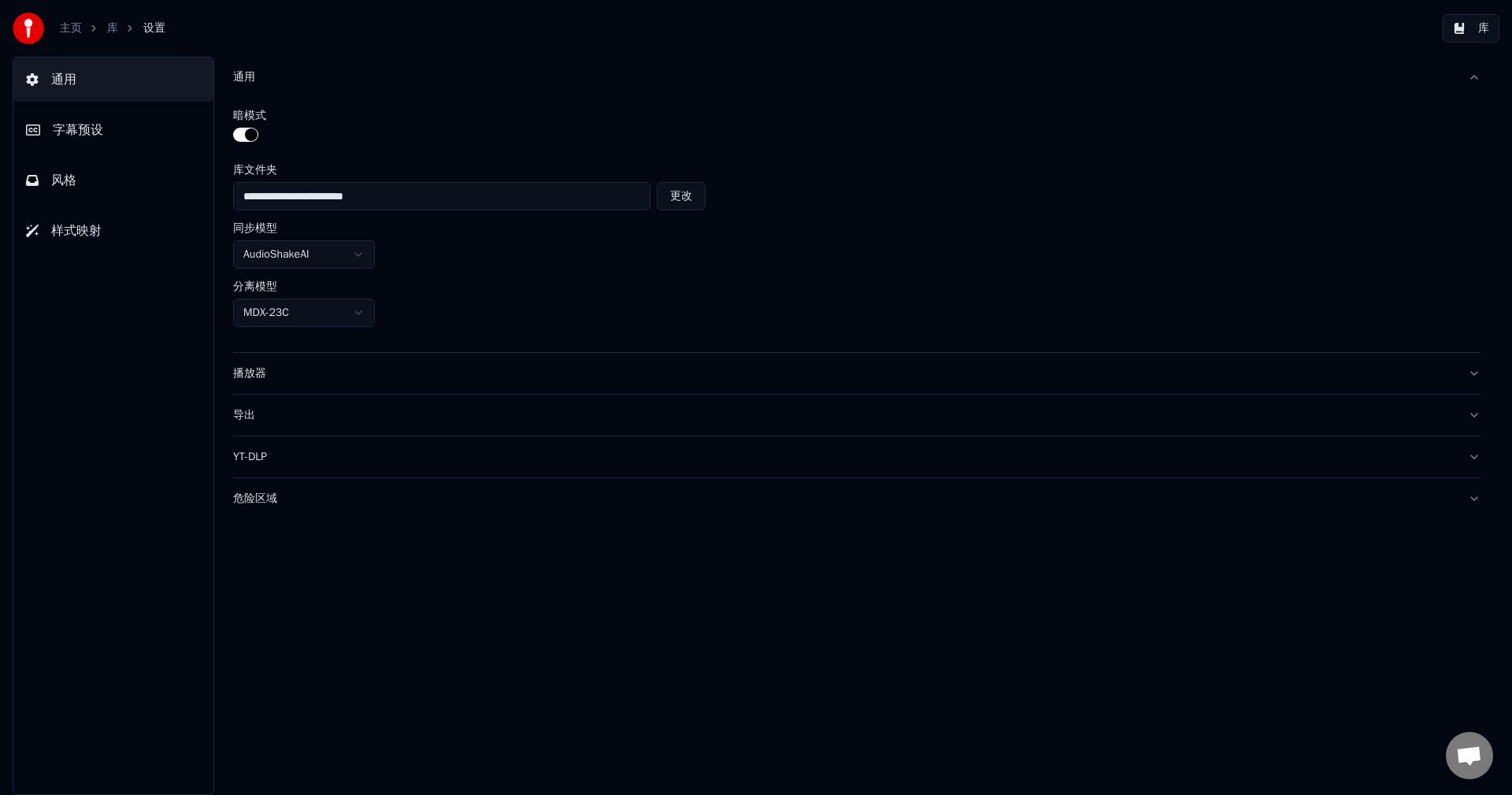 click on "**********" at bounding box center (857, 425) 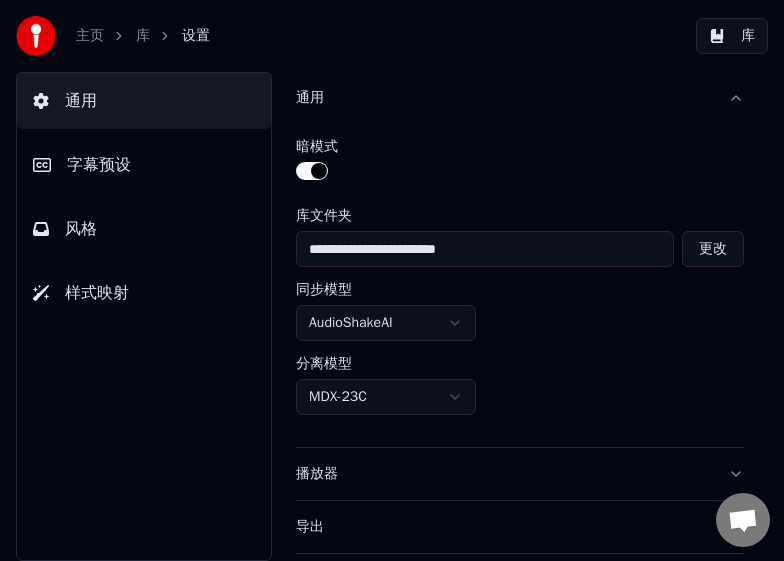 click on "库" at bounding box center [732, 36] 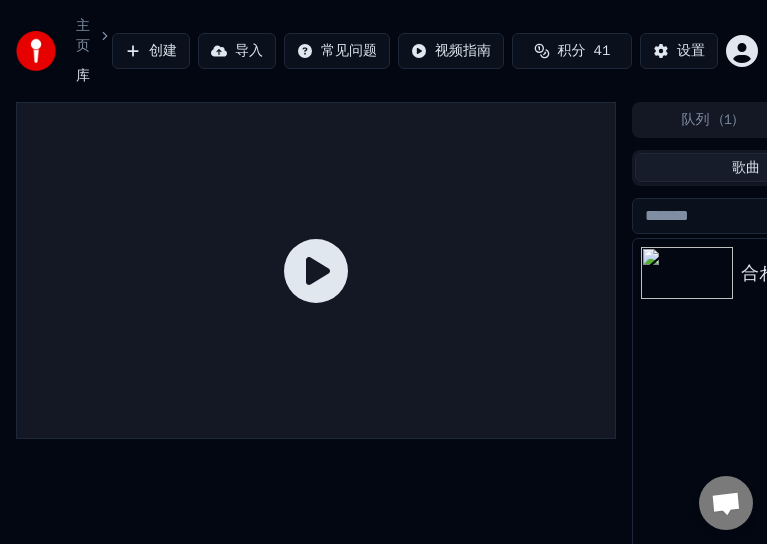 click 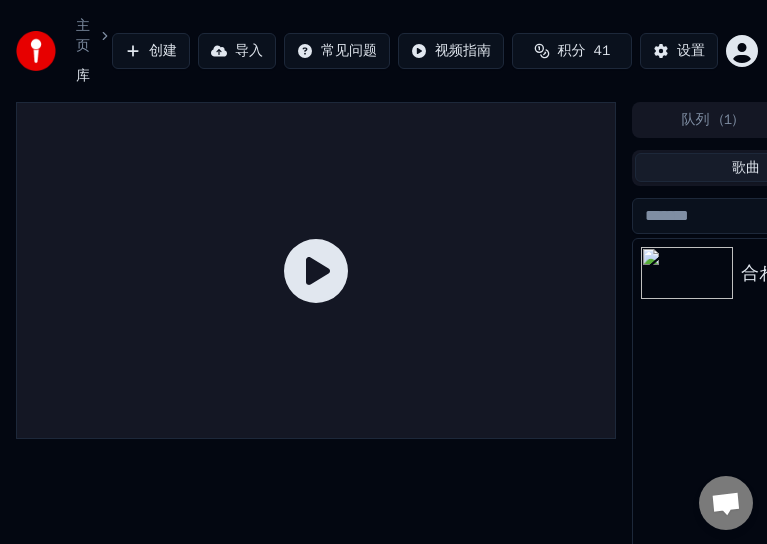 click at bounding box center [687, 273] 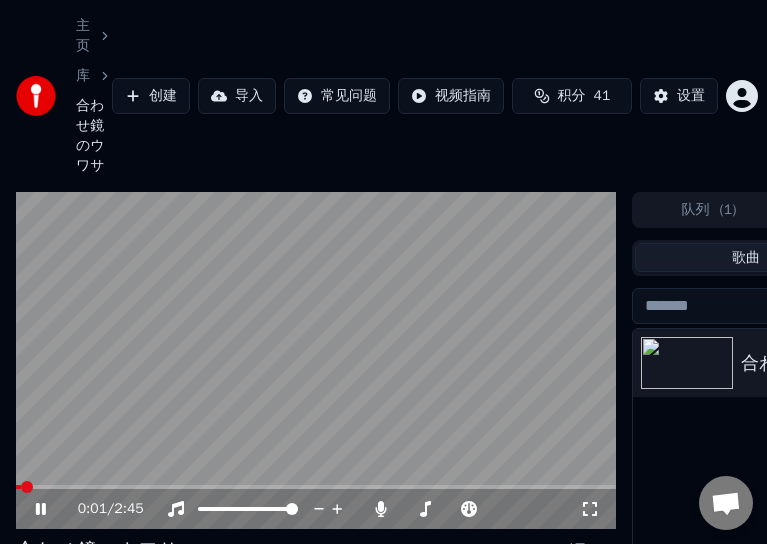 drag, startPoint x: 432, startPoint y: 10, endPoint x: 721, endPoint y: -48, distance: 294.7626 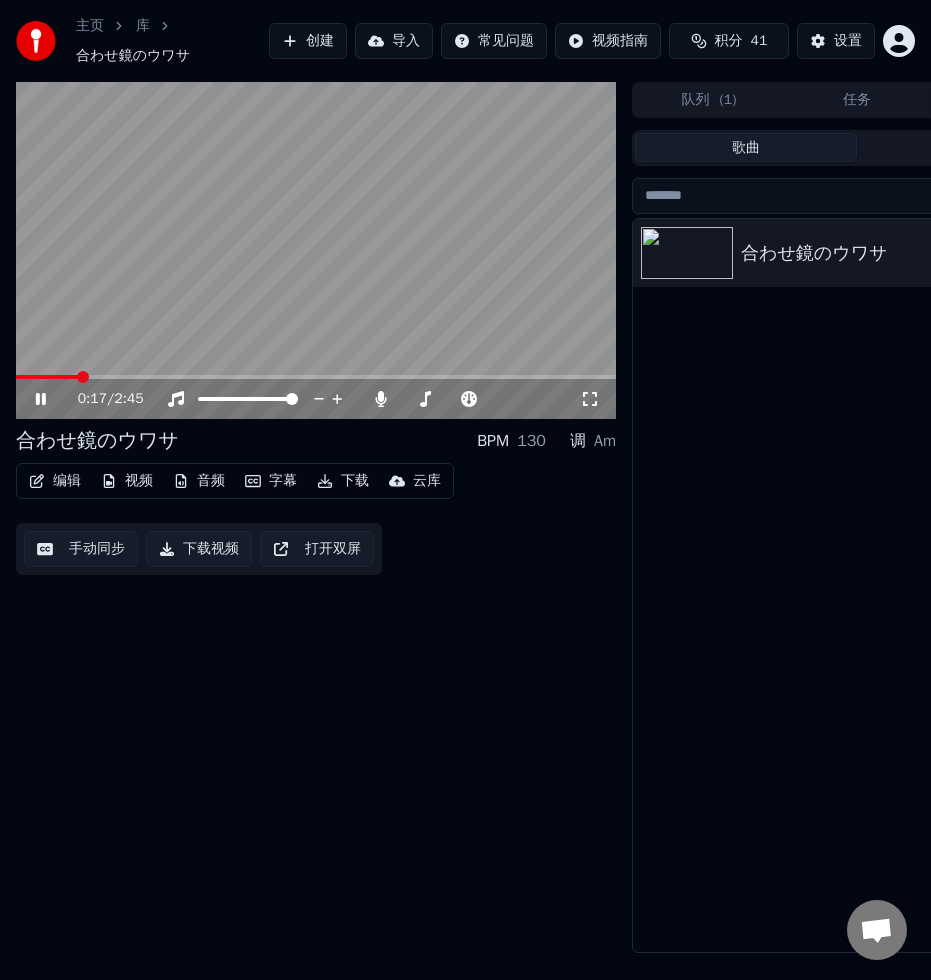 click on "0:17  /  2:45 合わせ鏡のウワサ BPM 130 调 Am 编辑 视频 音频 字幕 下载 云库 手动同步 下载视频 打开双屏" at bounding box center [316, 517] 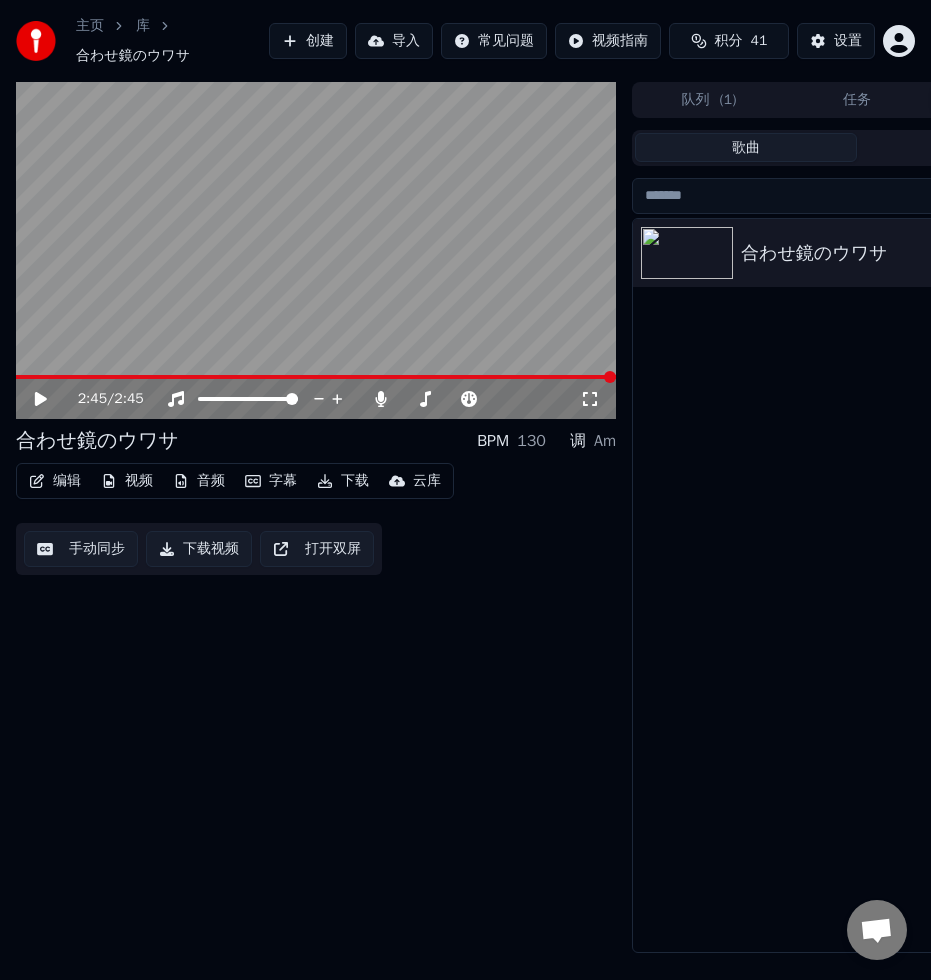 click on "2:45  /  2:45 合わせ鏡のウワサ BPM 130 调 Am 编辑 视频 音频 字幕 下载 云库 手动同步 下载视频 打开双屏" at bounding box center (316, 517) 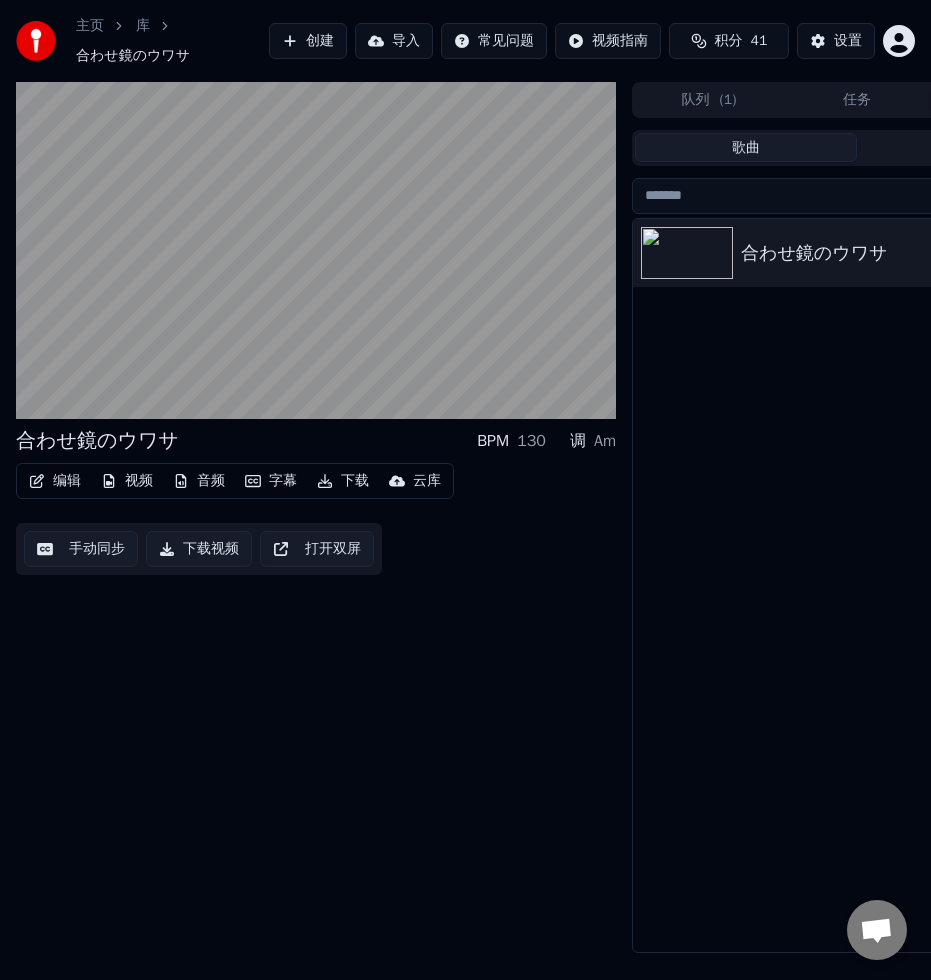 drag, startPoint x: 799, startPoint y: 777, endPoint x: 810, endPoint y: 778, distance: 11.045361 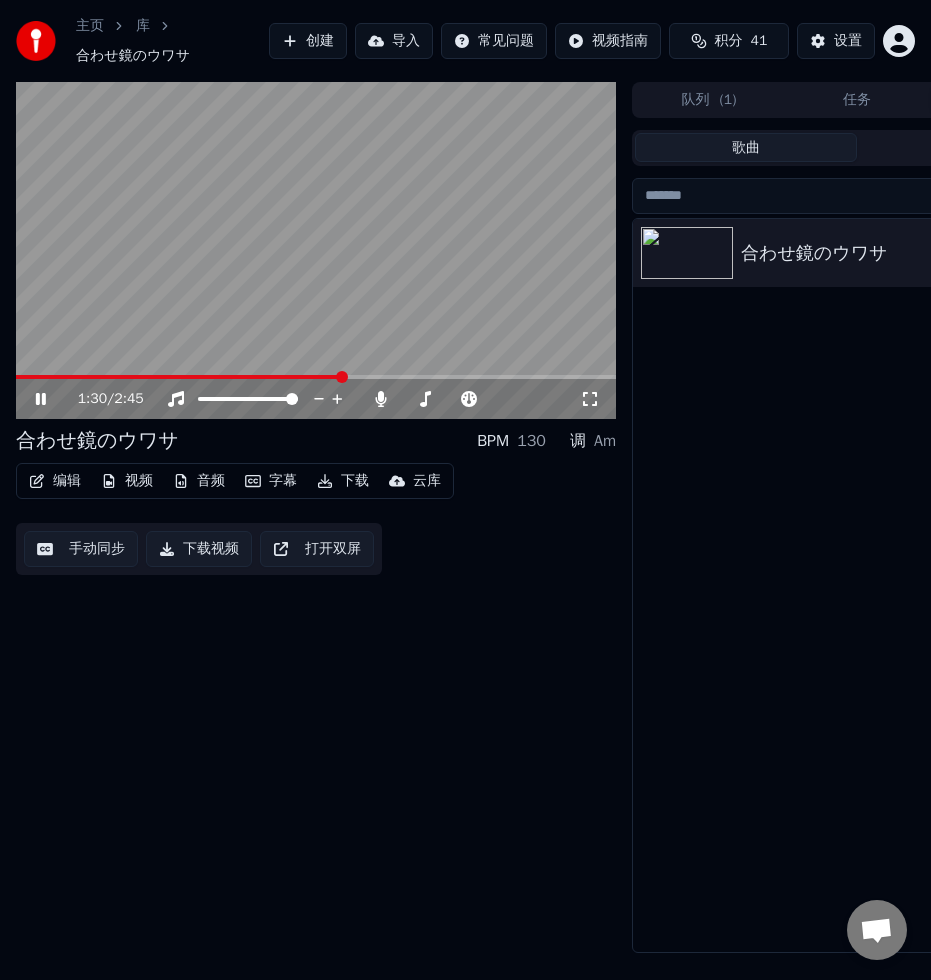 click on "1:30  /  2:45 合わせ鏡のウワサ BPM 130 调 Am 编辑 视频 音频 字幕 下载 云库 手动同步 下载视频 打开双屏 队列 ( 1 ) 任务 库 歌曲 播放列表 排序 合わせ鏡のウワサ" at bounding box center (465, 517) 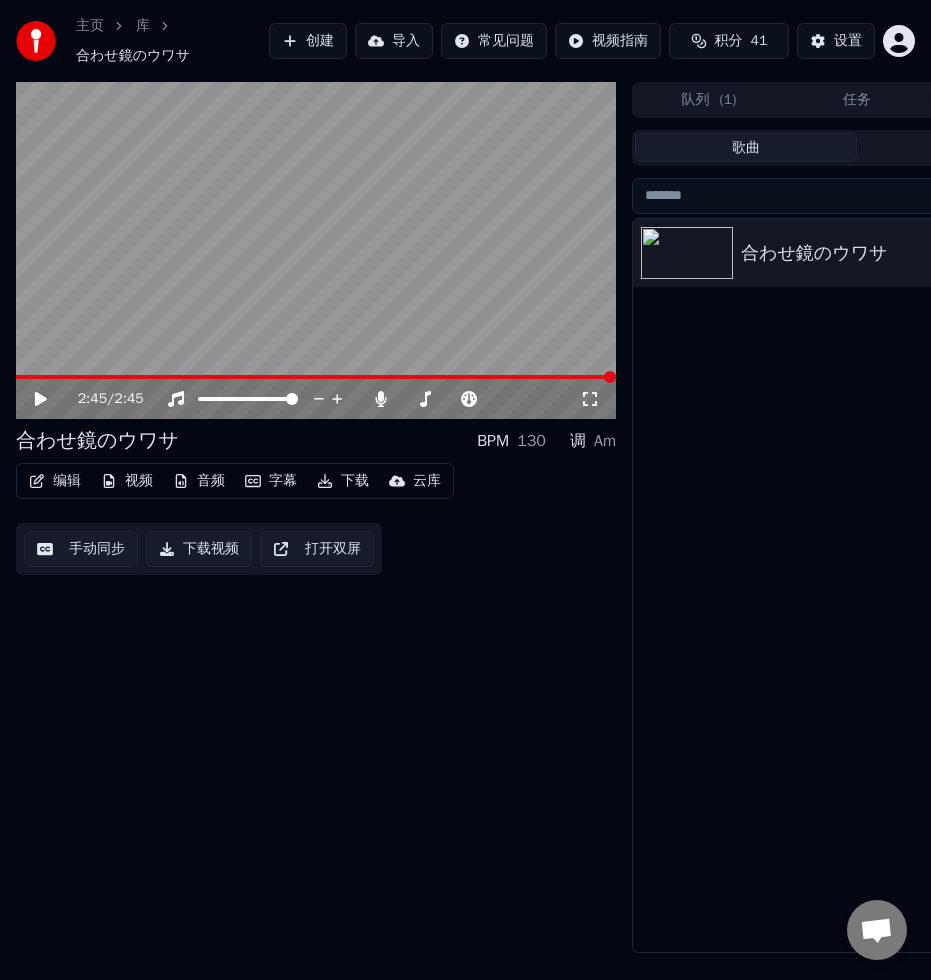 click on "合わせ鏡のウワサ" at bounding box center [857, 585] 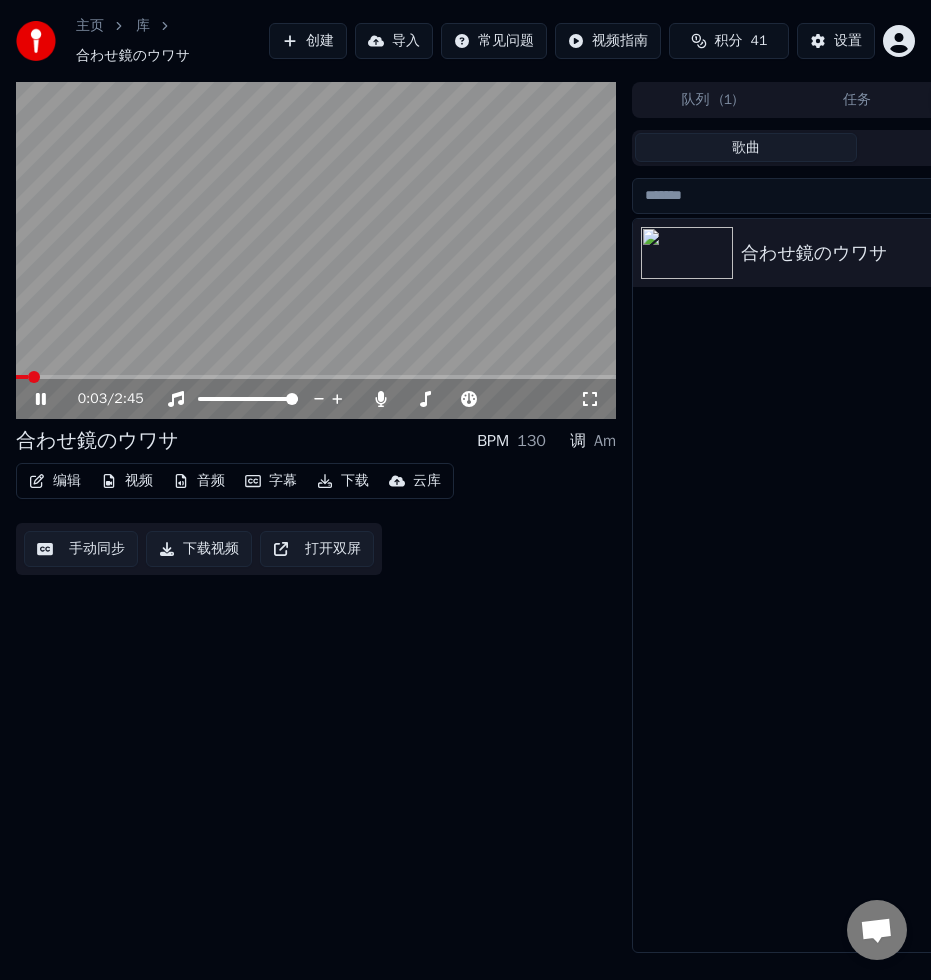 click on "合わせ鏡のウワサ" at bounding box center [857, 585] 